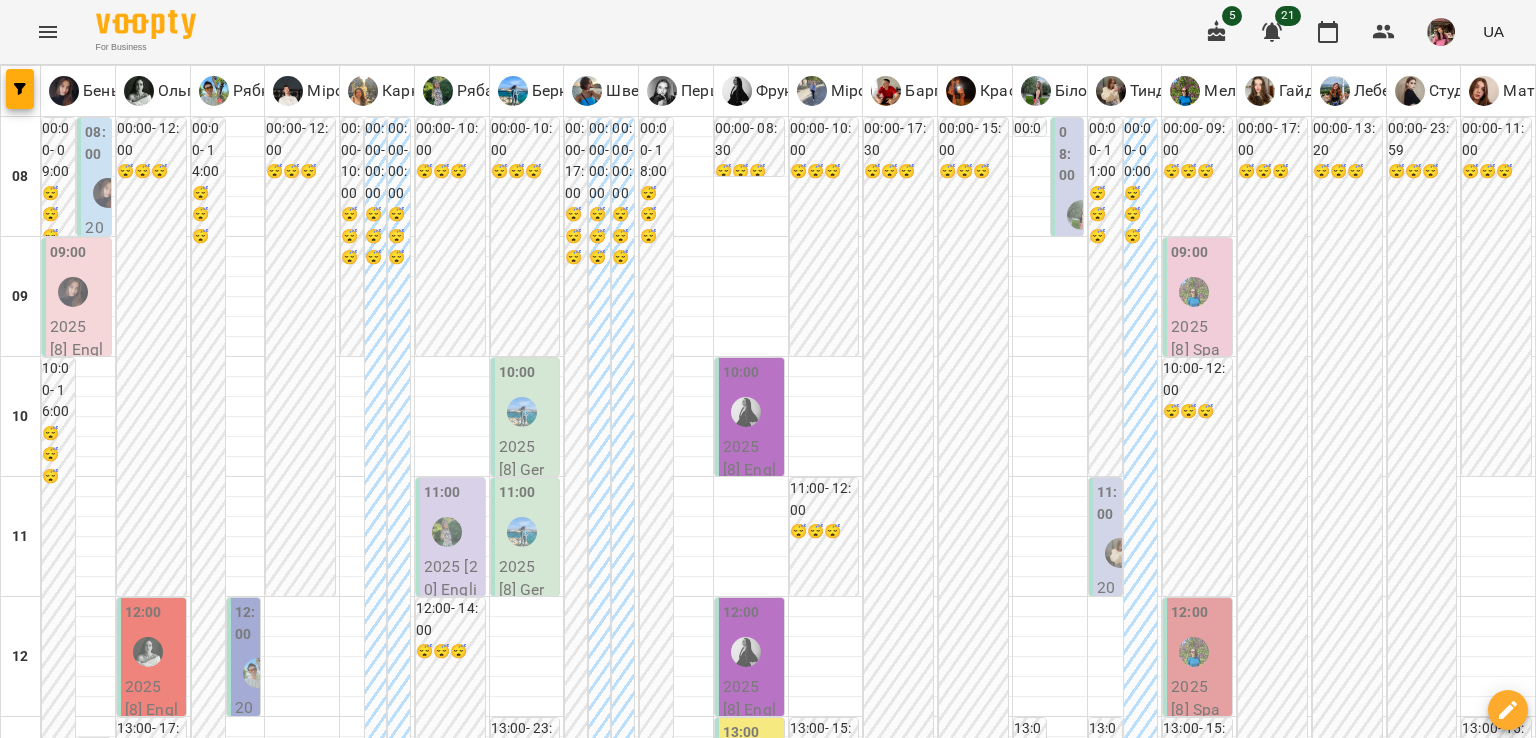 scroll, scrollTop: 0, scrollLeft: 0, axis: both 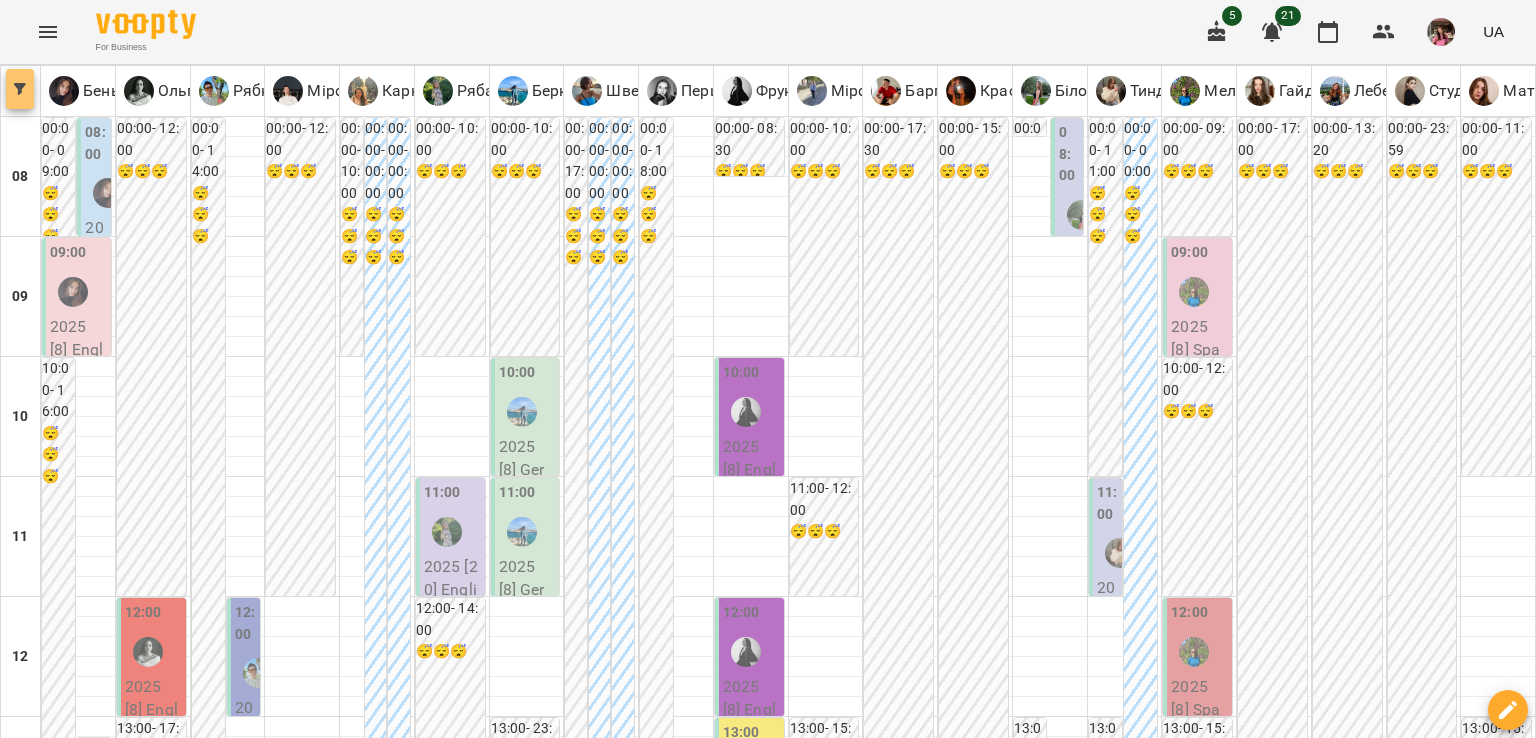 click at bounding box center (20, 89) 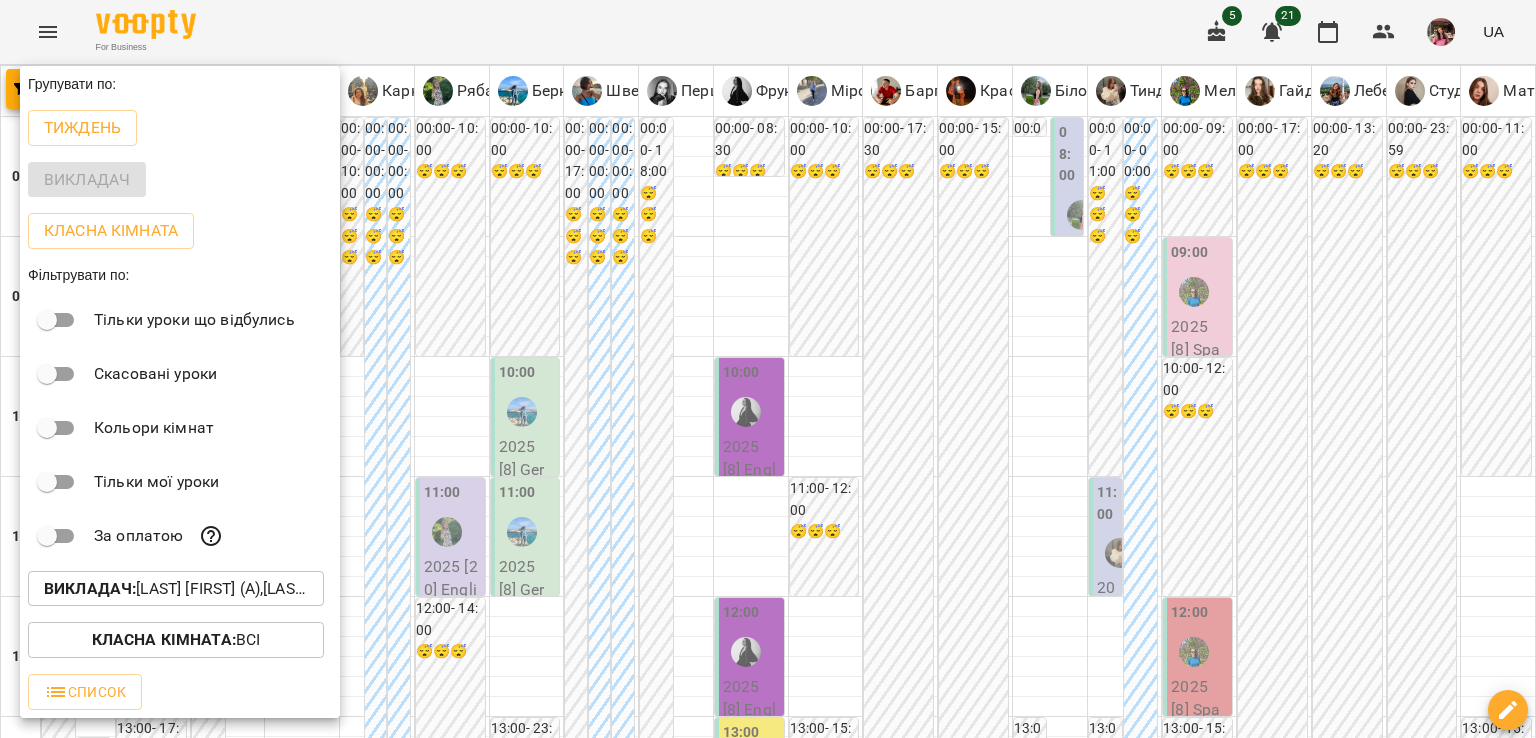 click on "Викладач :  [LAST] [FIRST] [LAST] (а),[LAST] [FIRST] [LAST] (а, п),[LAST] [FIRST] [LAST] (н),[FIRST] [LAST] (а),[FIRST] [LAST] (і),[LAST] [FIRST] [LAST] (п),[LAST] [FIRST] (п),[LAST] [FIRST] (а),[LAST] [FIRST] (і),[LAST] [FIRST] (і),[FIRST] [LAST] [LAST] (а),[LAST] [FIRST] [LAST] (н),[LAST] [FIRST] (а),[LAST] [FIRST] [LAST] (н),[LAST] [FIRST] [LAST] (а),[LAST] [FIRST] [LAST] (а),[FIRST] [LAST] (н),[LAST]-[LAST] [FIRST] [LAST] (а),[LAST] [FIRST] [LAST] (а),[LAST] [FIRST] [LAST] (н)" at bounding box center [176, 589] 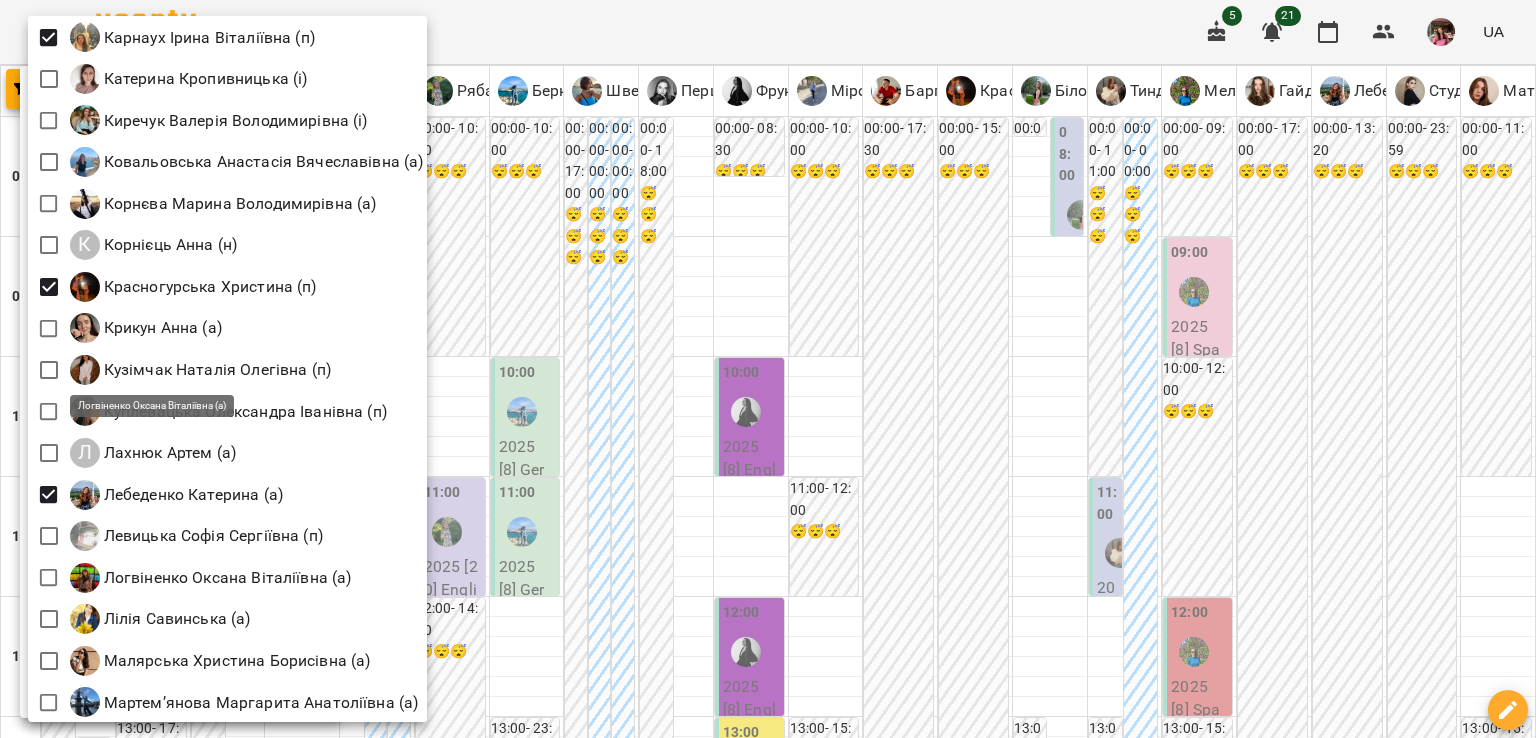 scroll, scrollTop: 1674, scrollLeft: 0, axis: vertical 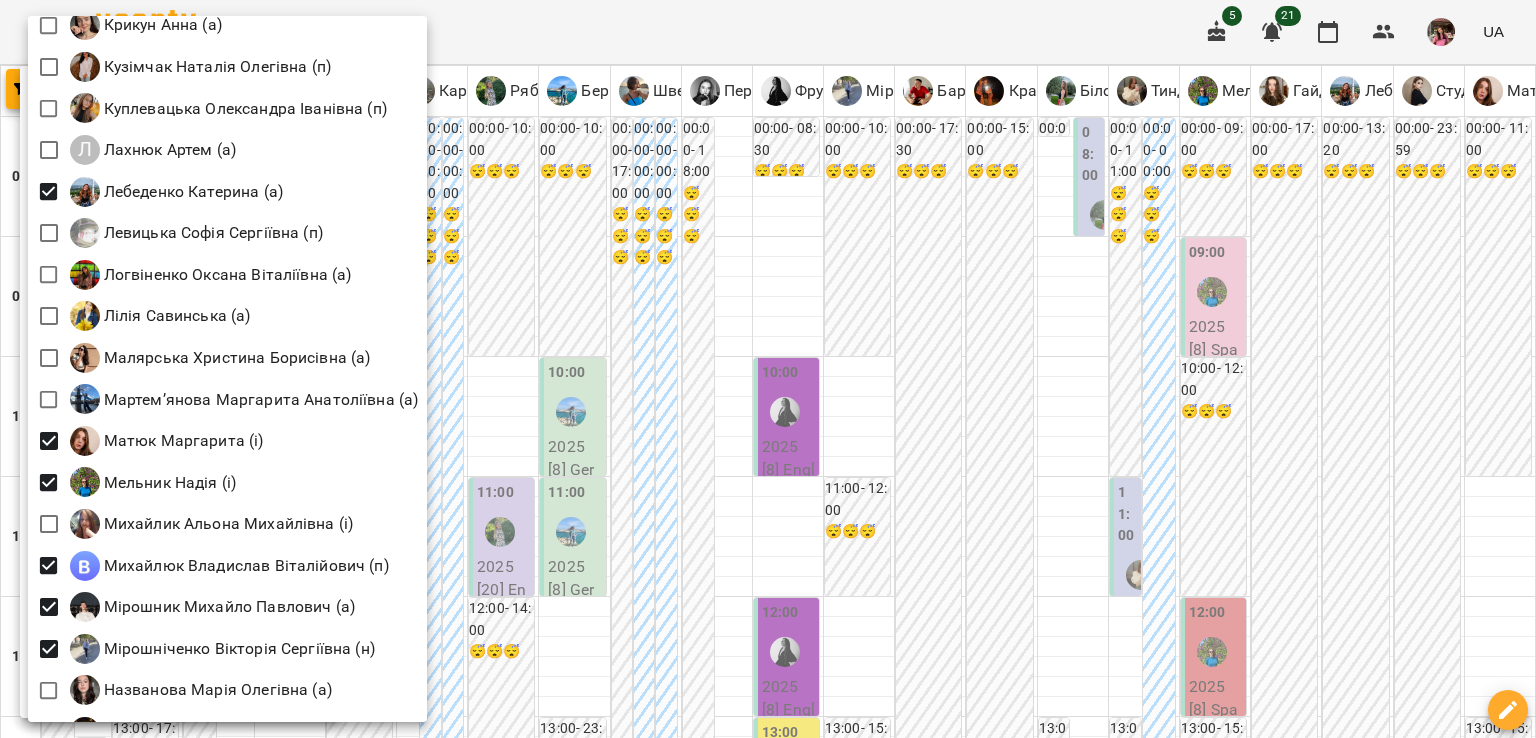 click at bounding box center [768, 369] 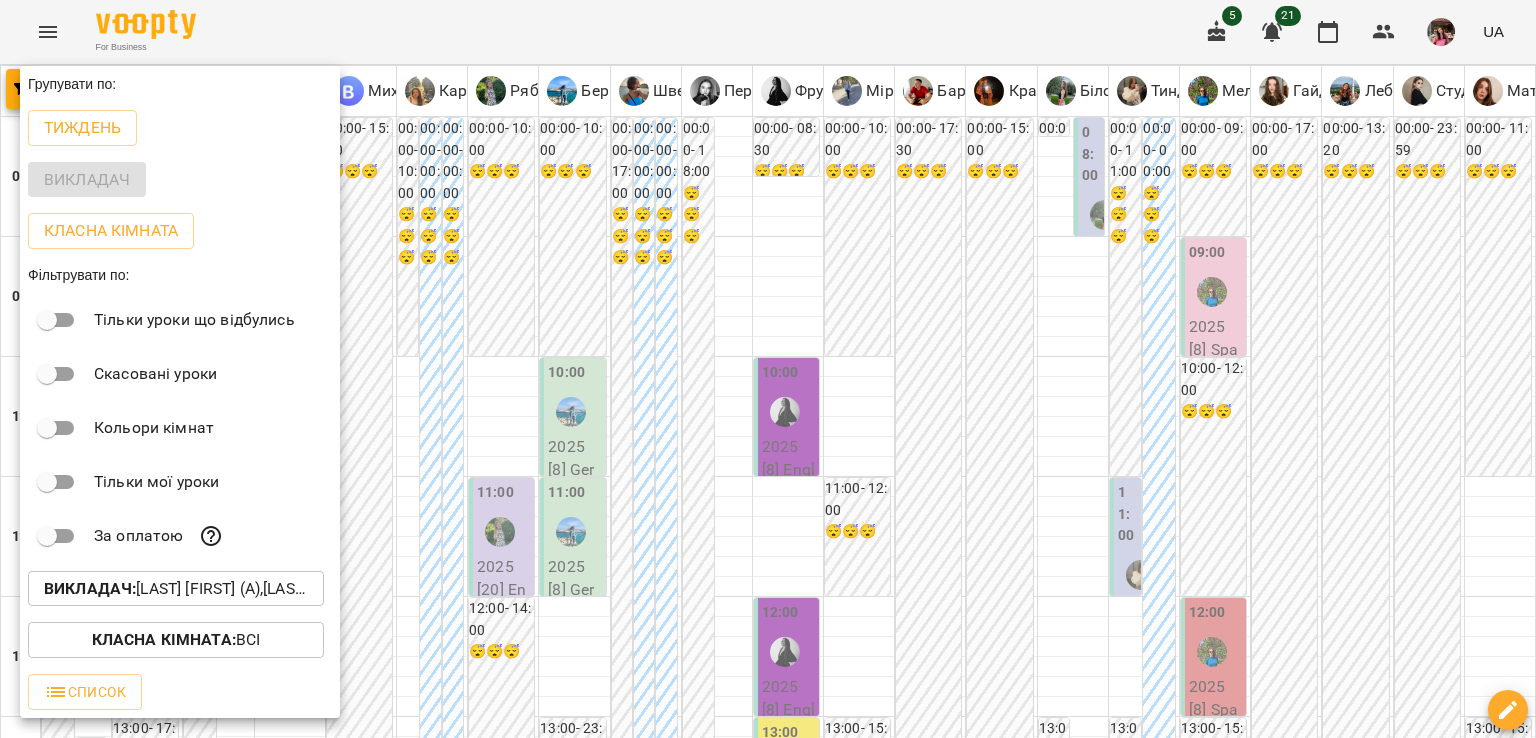 click at bounding box center (768, 369) 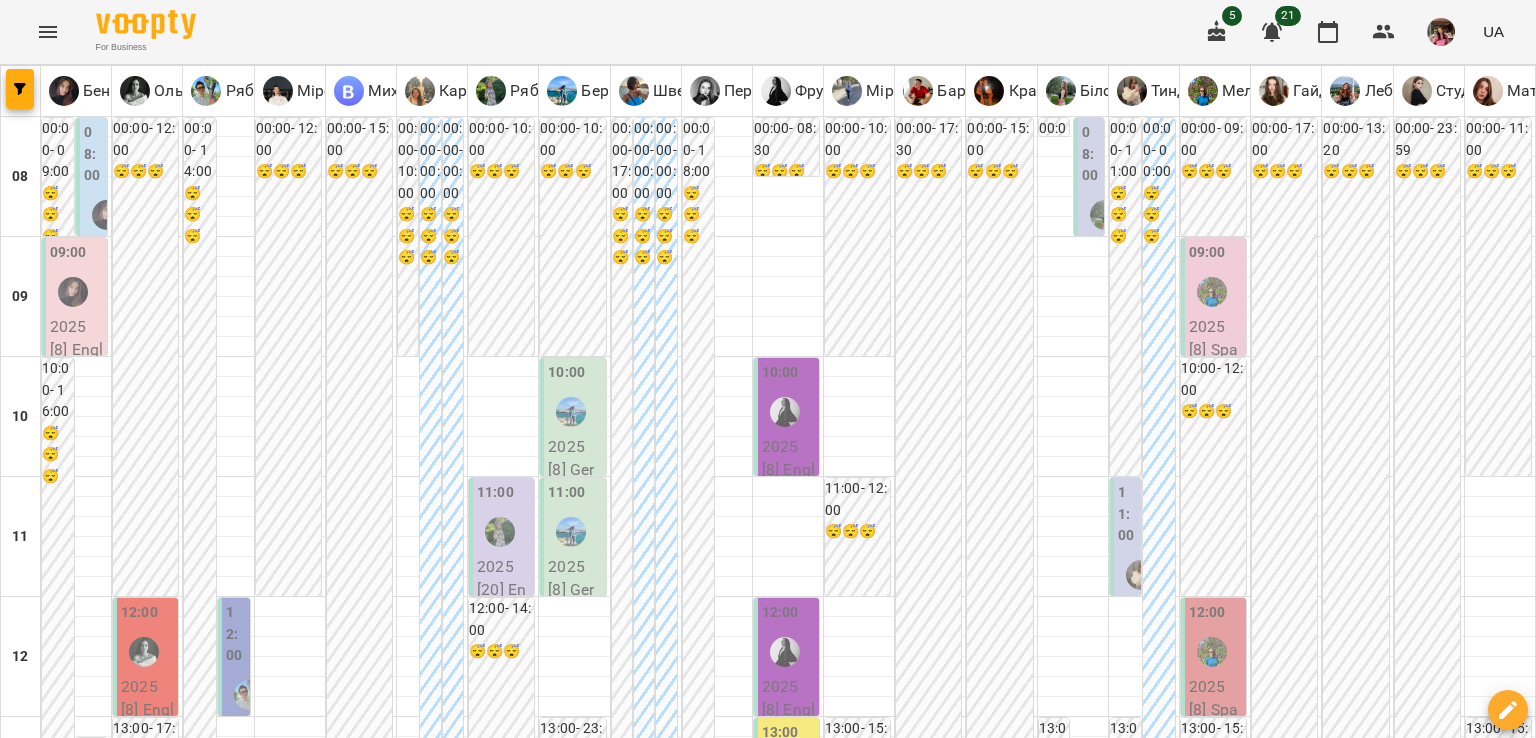 click on "**********" at bounding box center (768, 2008) 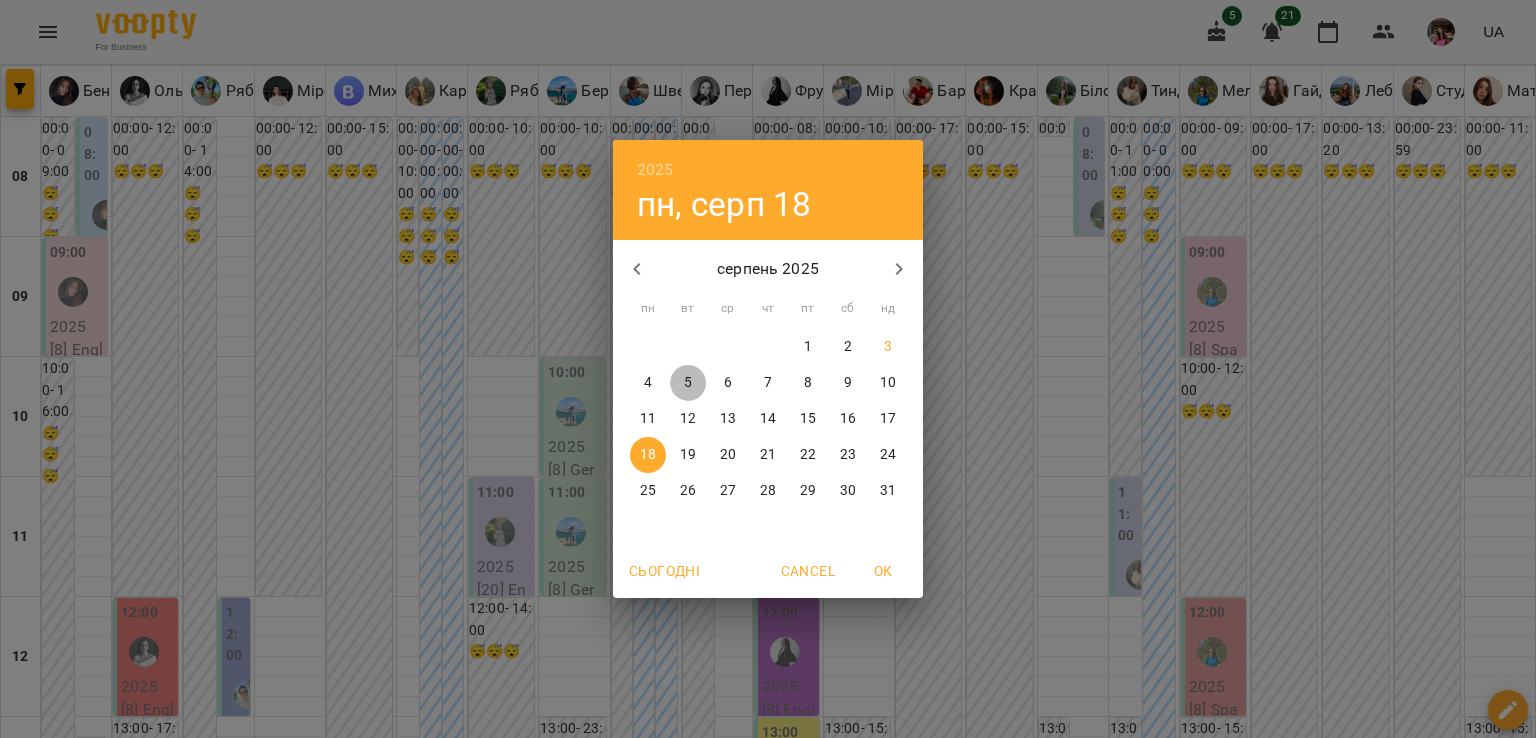 click on "5" at bounding box center [688, 383] 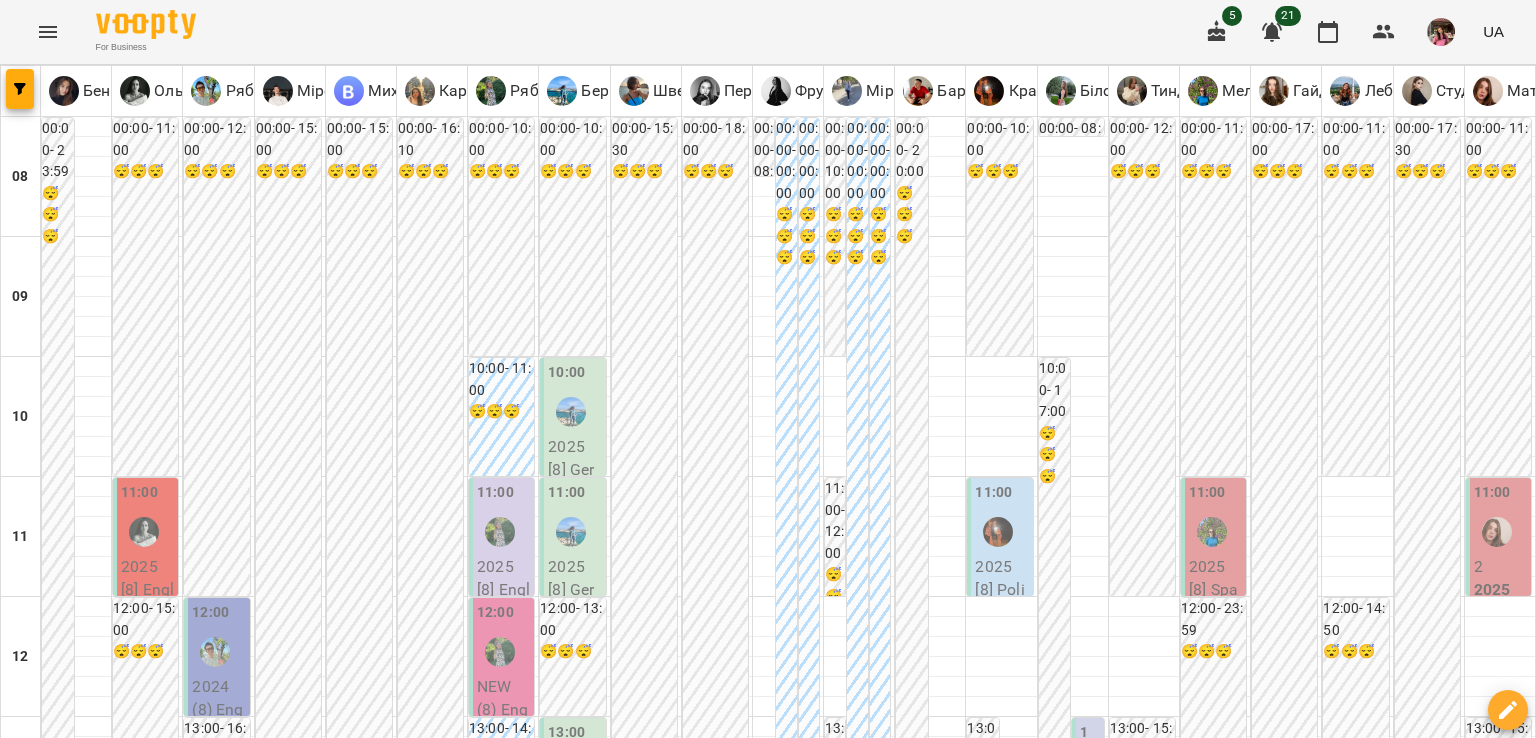 scroll, scrollTop: 1074, scrollLeft: 0, axis: vertical 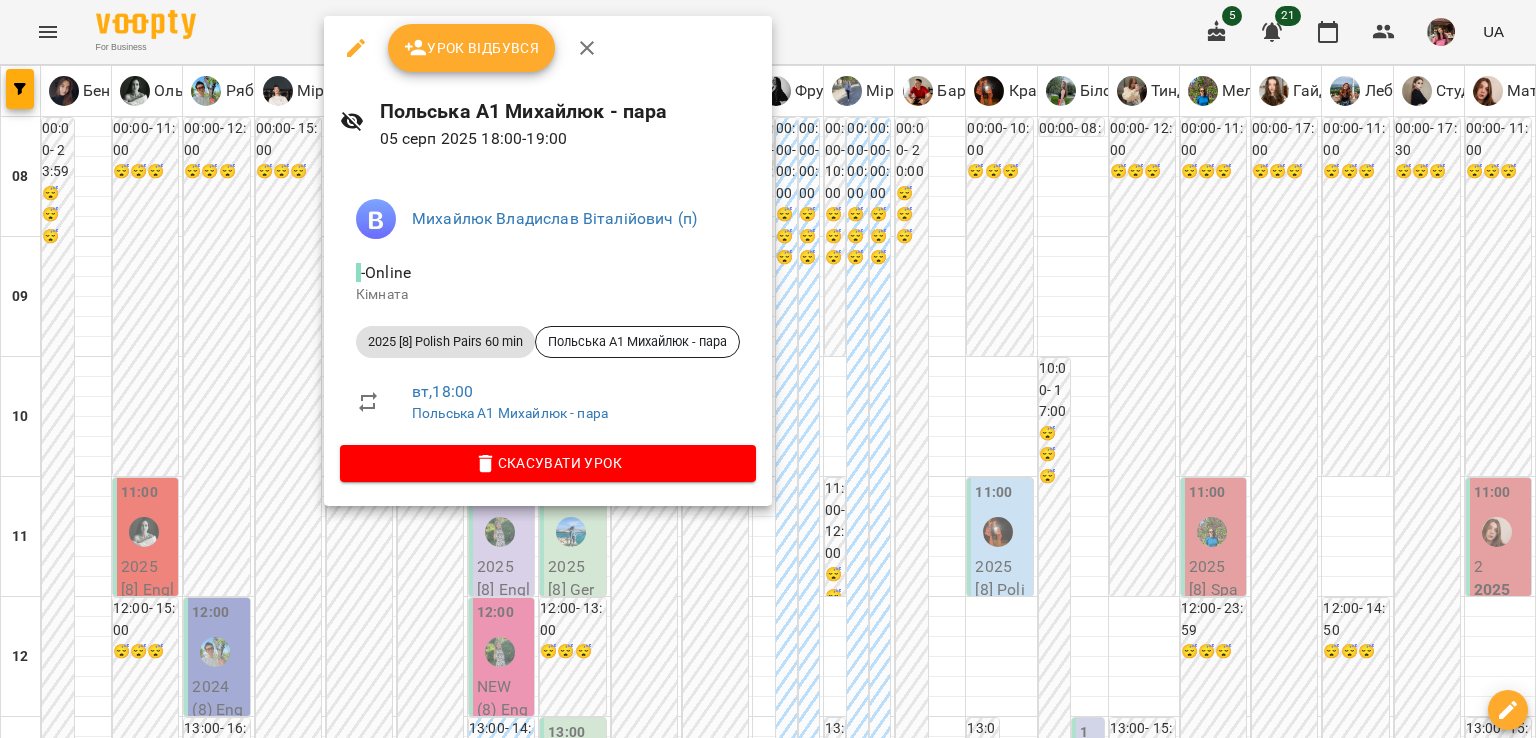 click at bounding box center (768, 369) 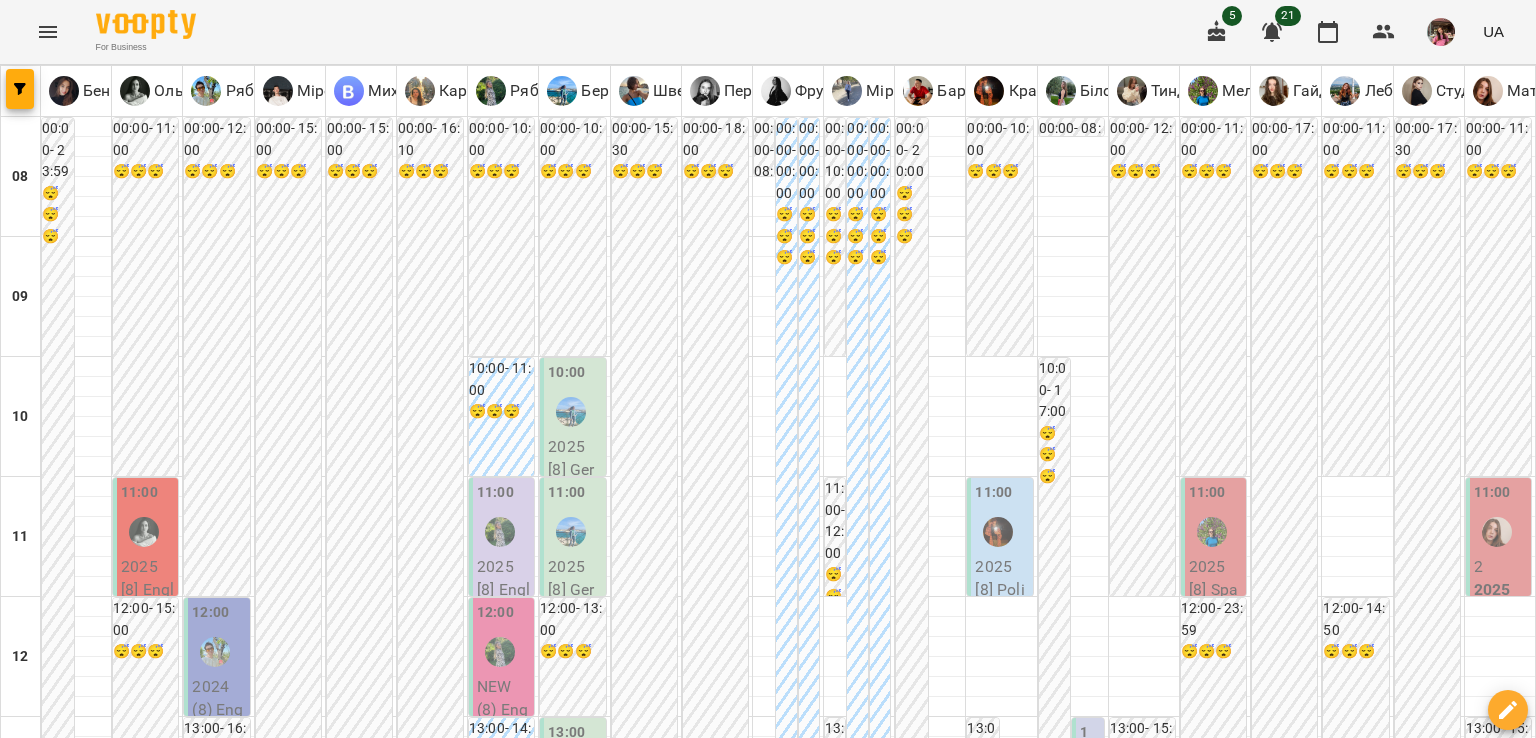 scroll, scrollTop: 812, scrollLeft: 0, axis: vertical 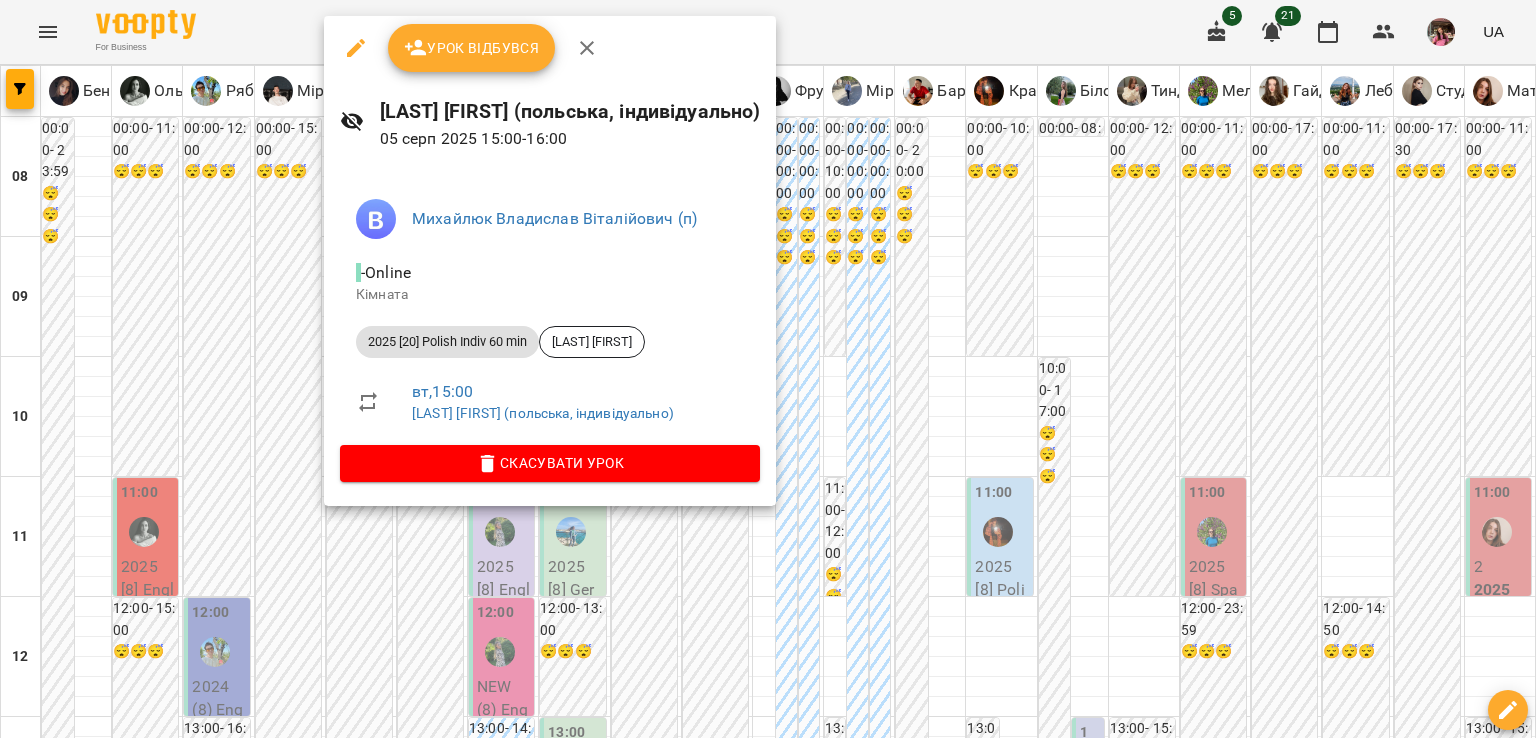click at bounding box center (768, 369) 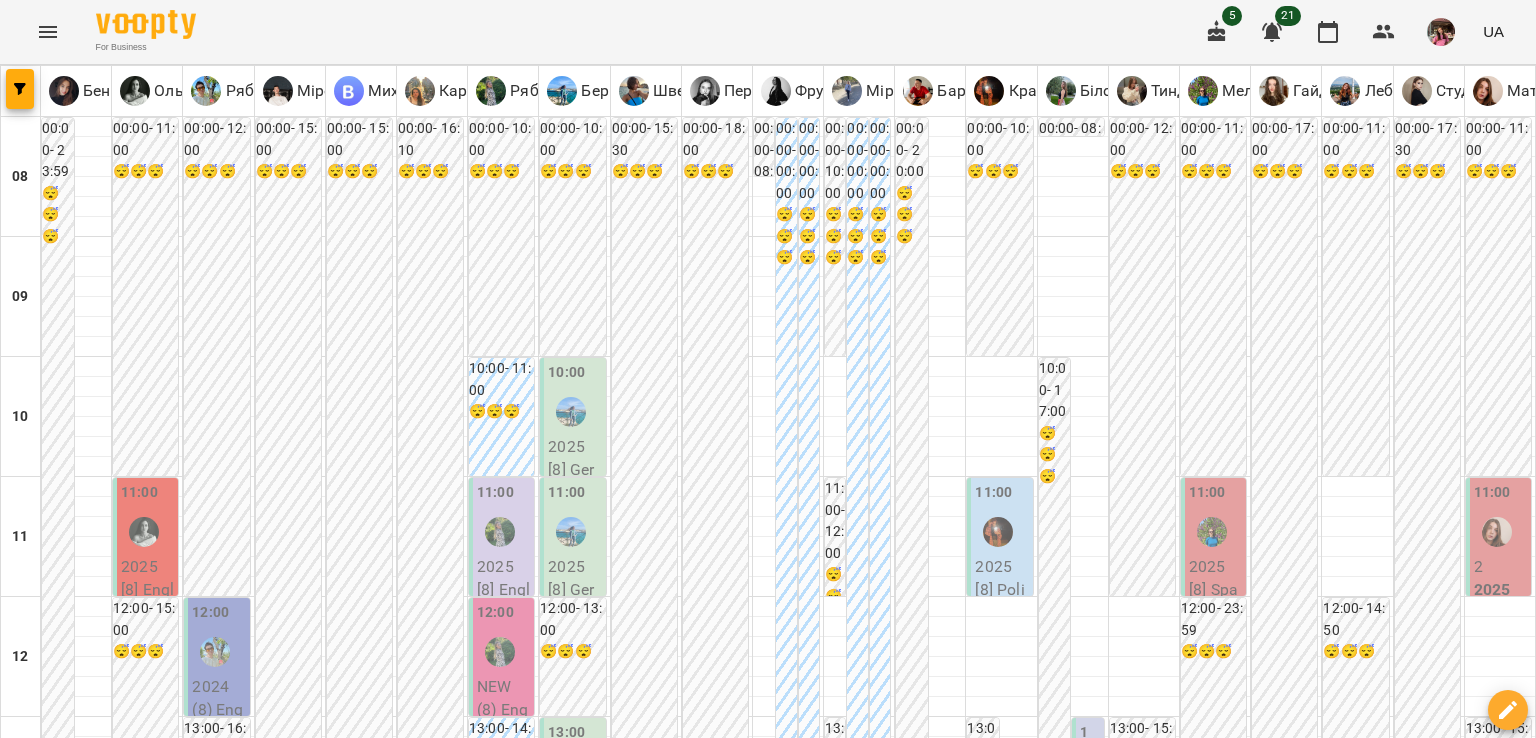 scroll, scrollTop: 1275, scrollLeft: 0, axis: vertical 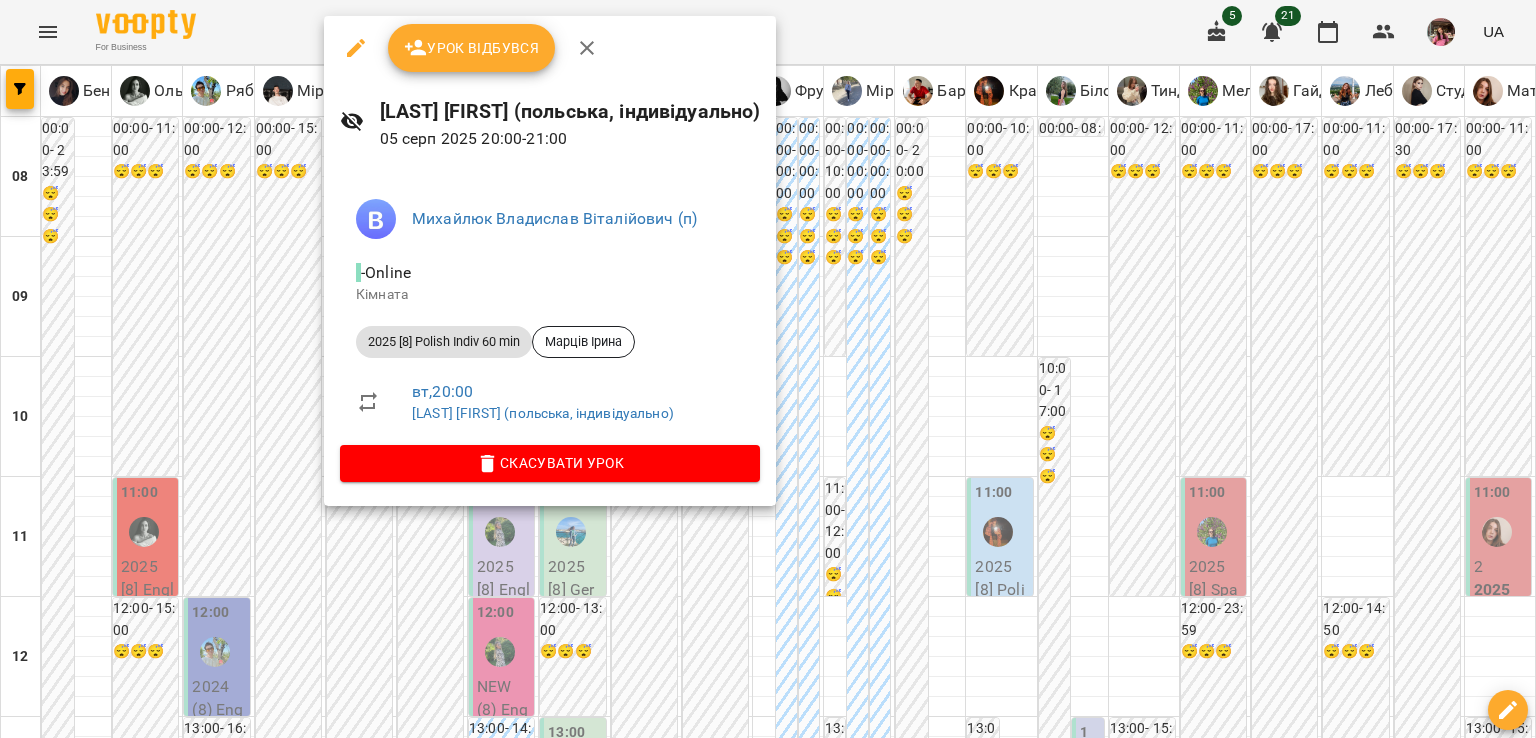 click at bounding box center (768, 369) 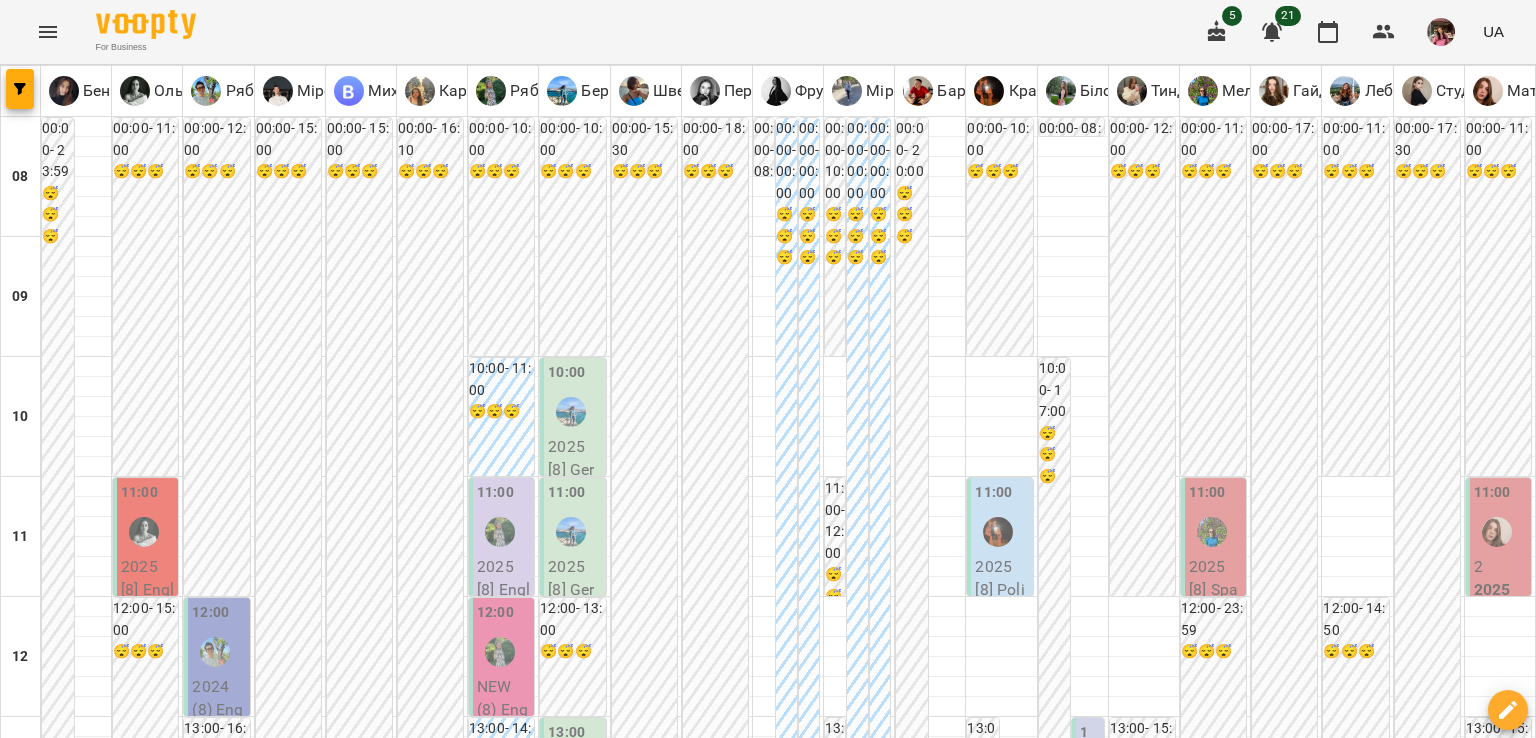 click on "ср" at bounding box center [644, 1943] 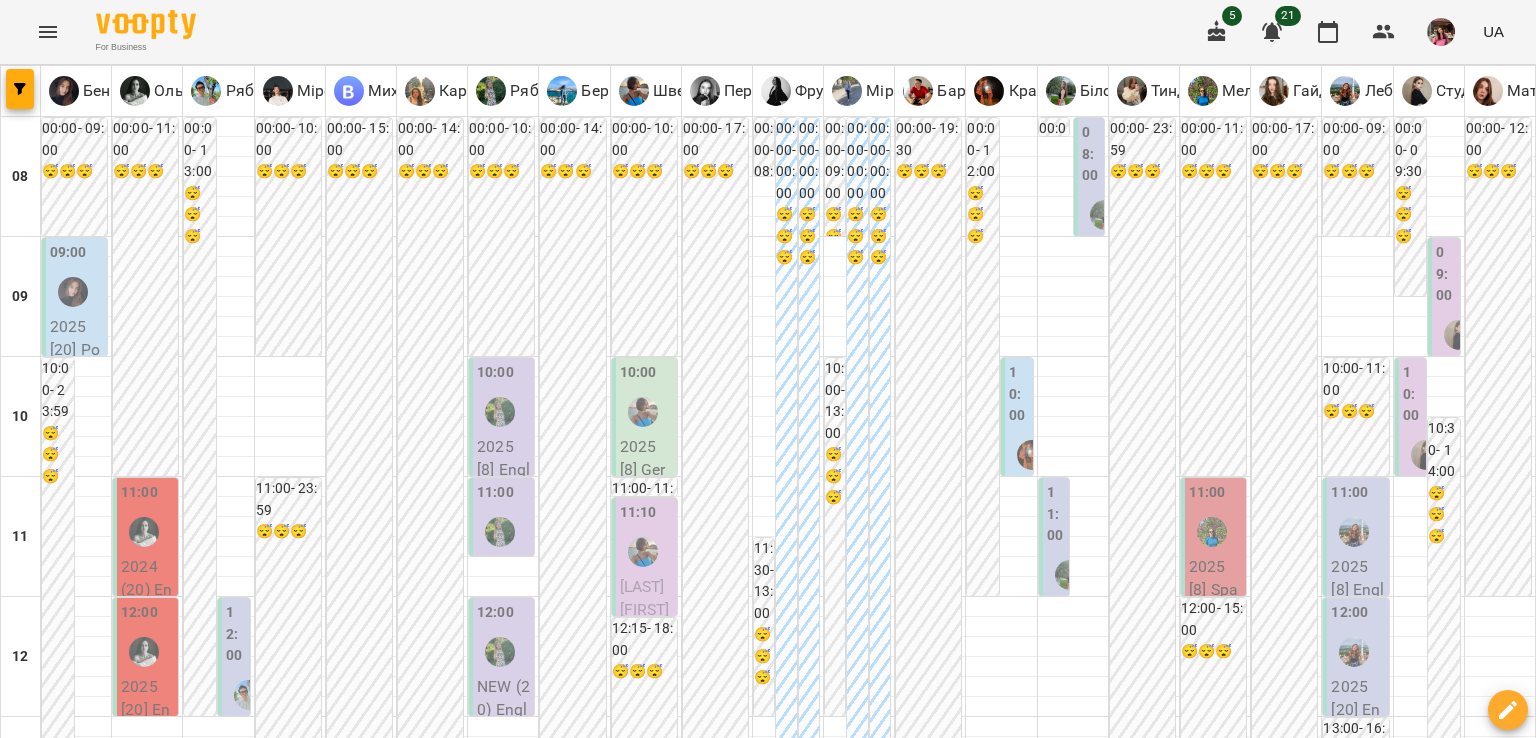 scroll, scrollTop: 975, scrollLeft: 0, axis: vertical 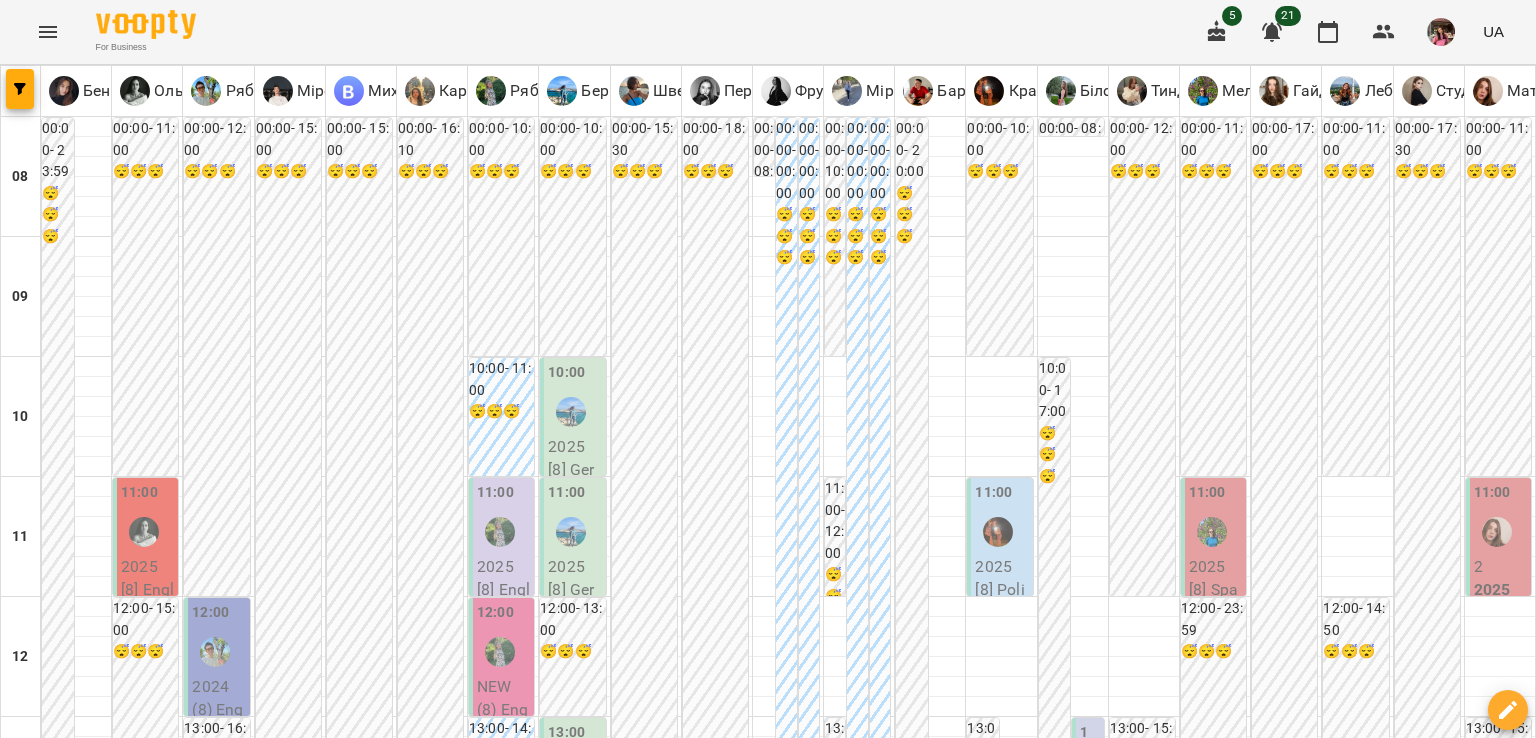 click on "ср" at bounding box center (644, 1943) 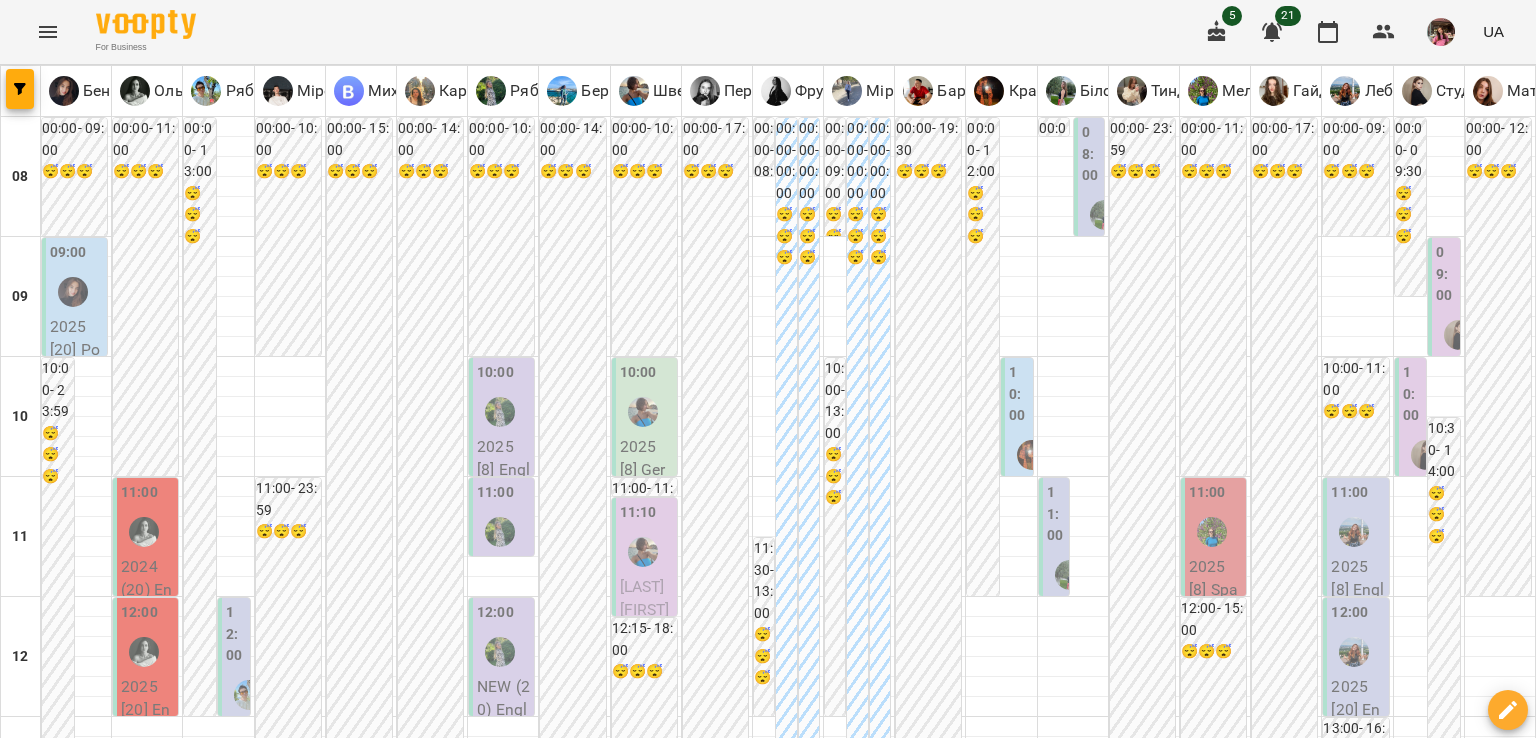 scroll, scrollTop: 1312, scrollLeft: 0, axis: vertical 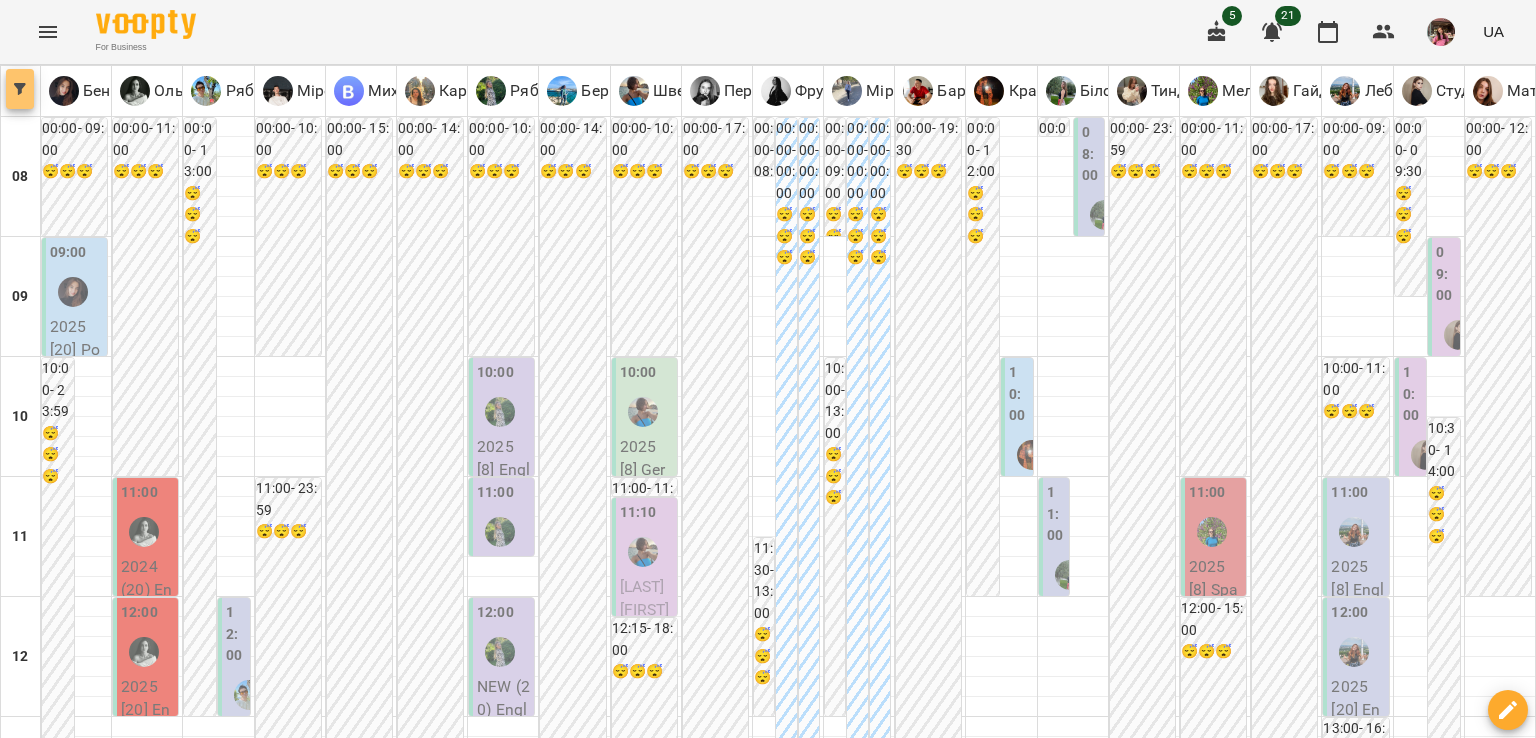 click at bounding box center [20, 89] 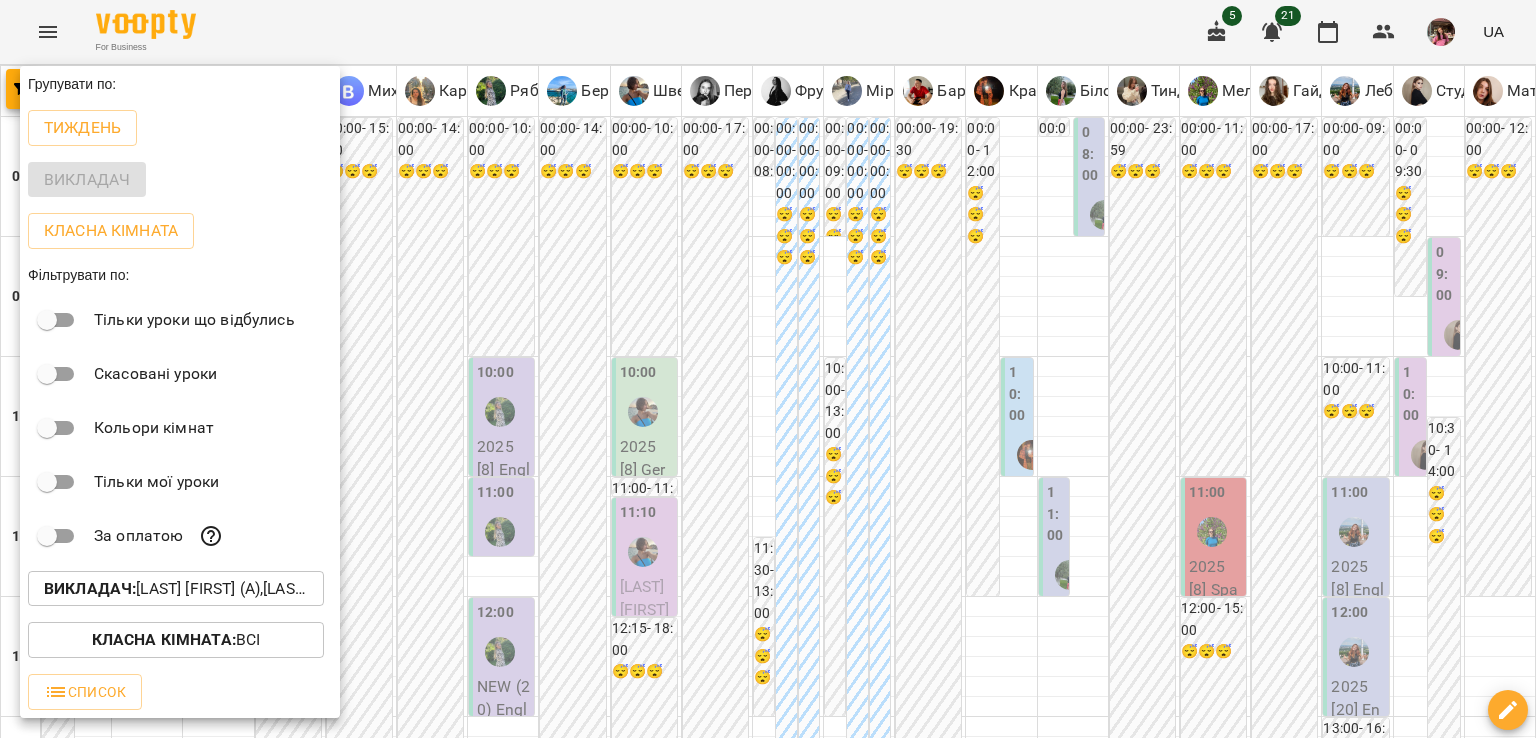 click on "Викладач :" at bounding box center (176, 589) 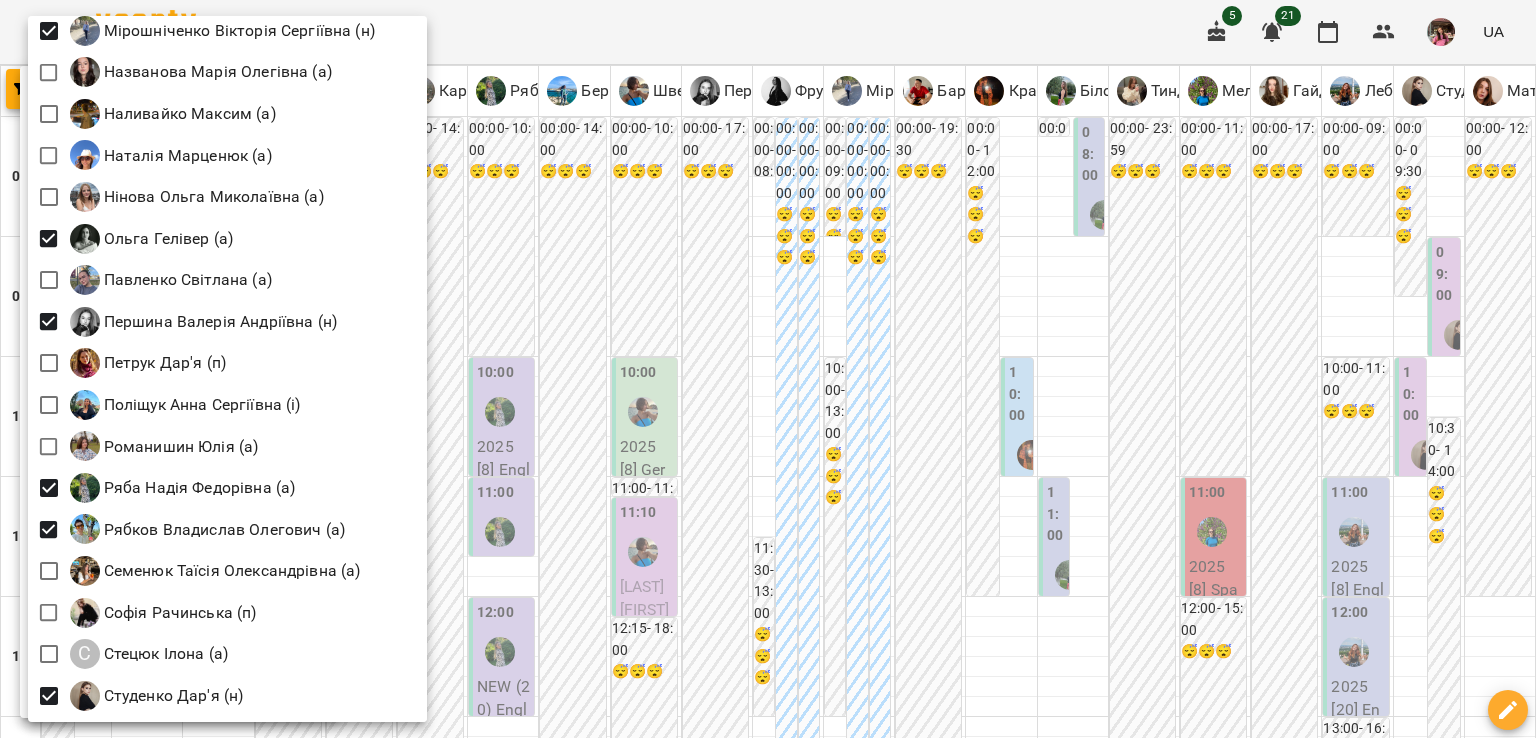 scroll, scrollTop: 2254, scrollLeft: 0, axis: vertical 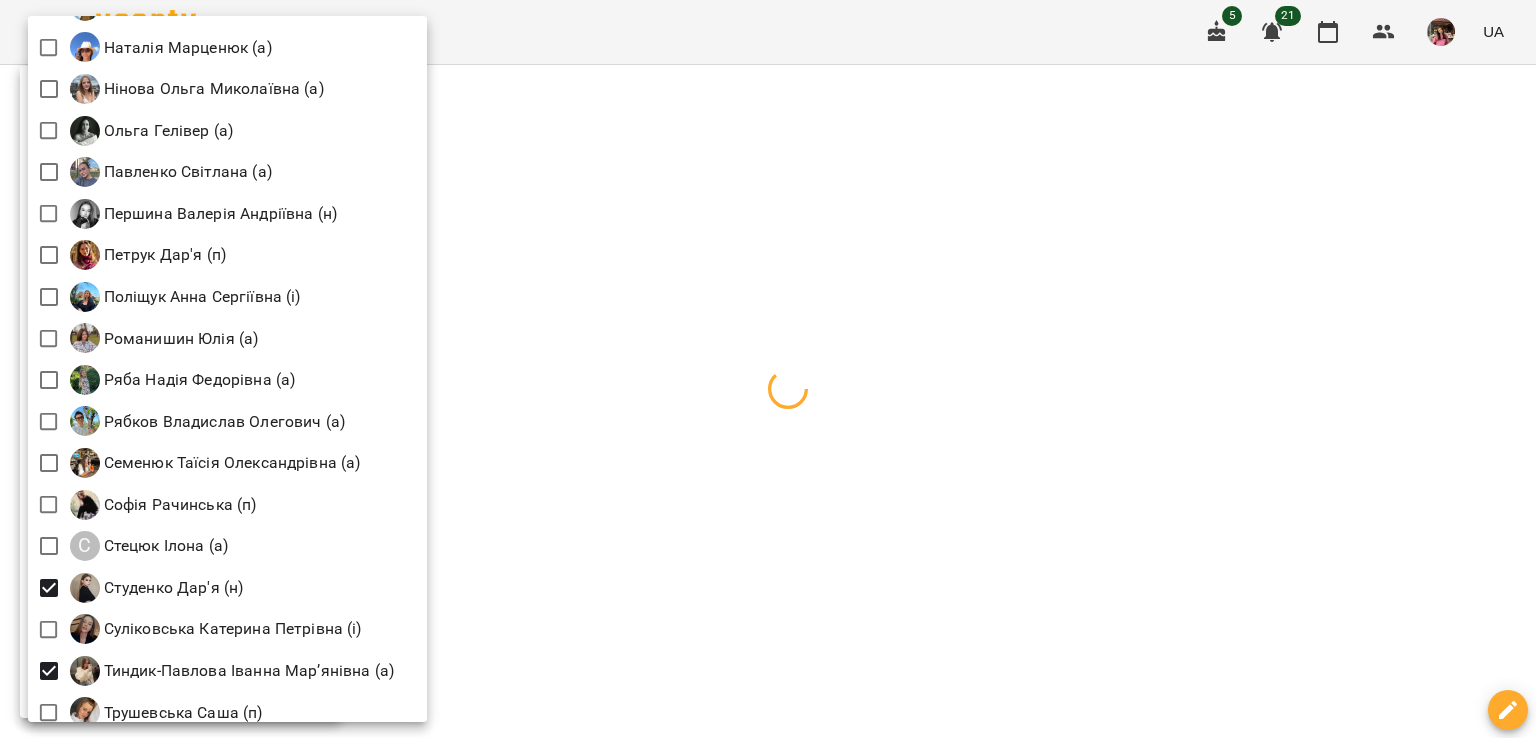 click at bounding box center (768, 369) 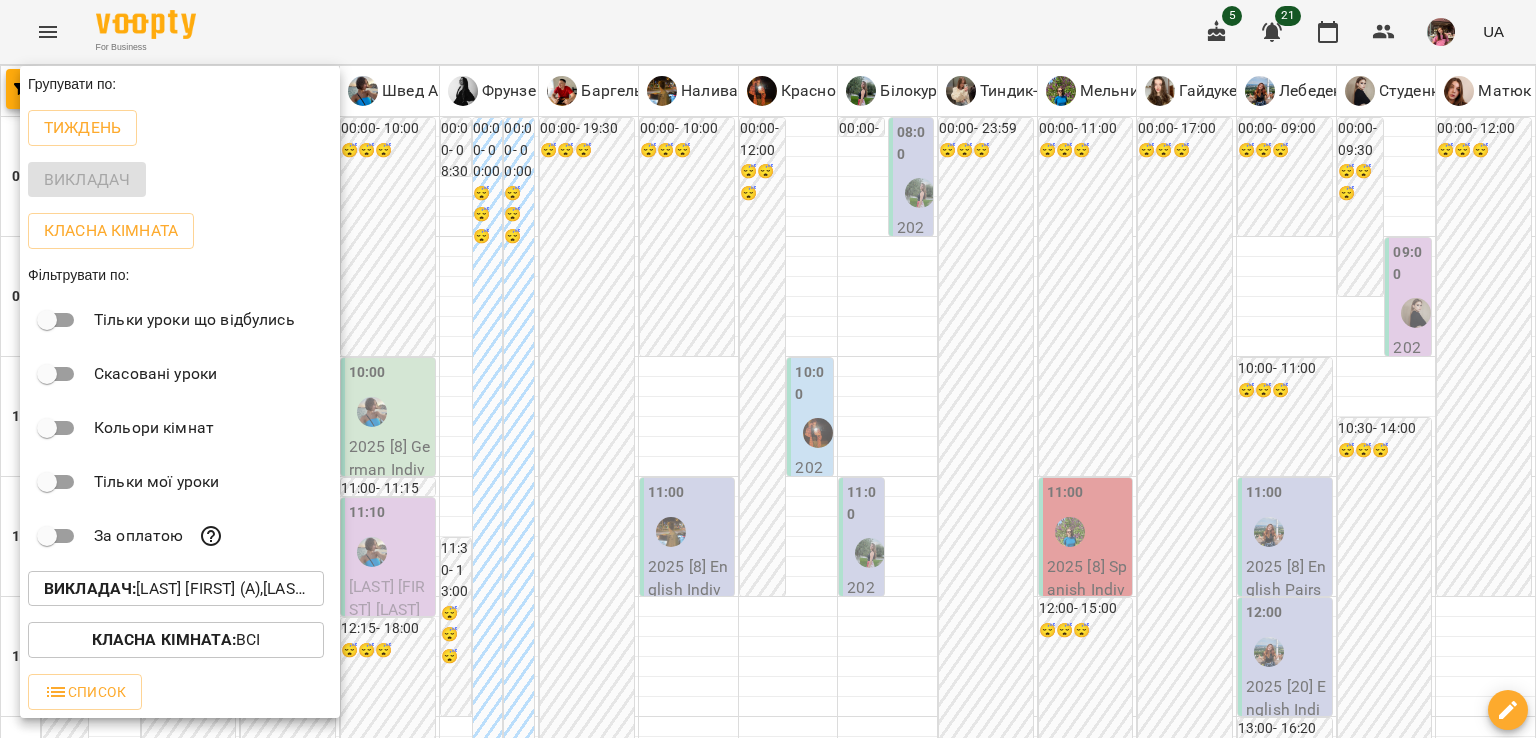 click at bounding box center (768, 369) 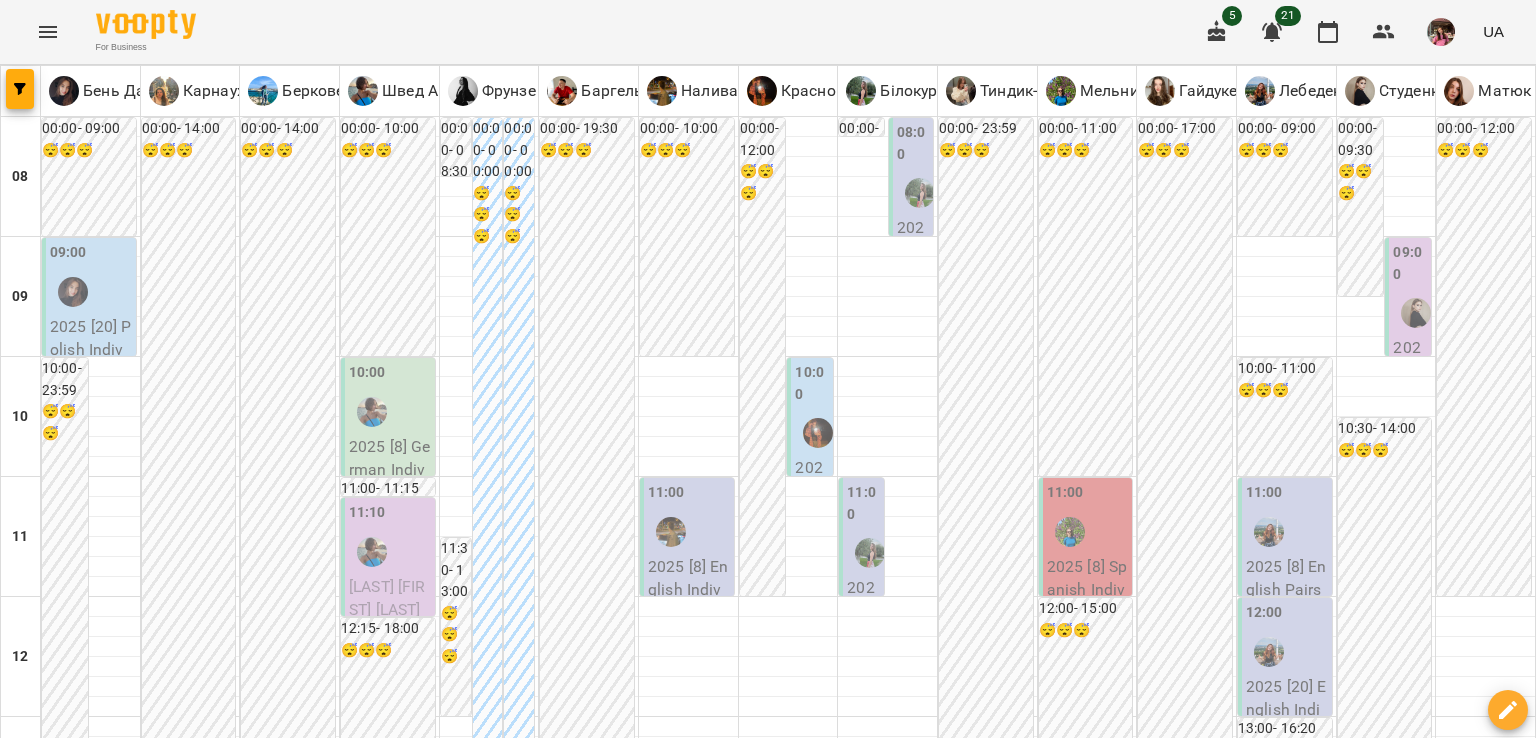 click on "пн" at bounding box center (41, 1943) 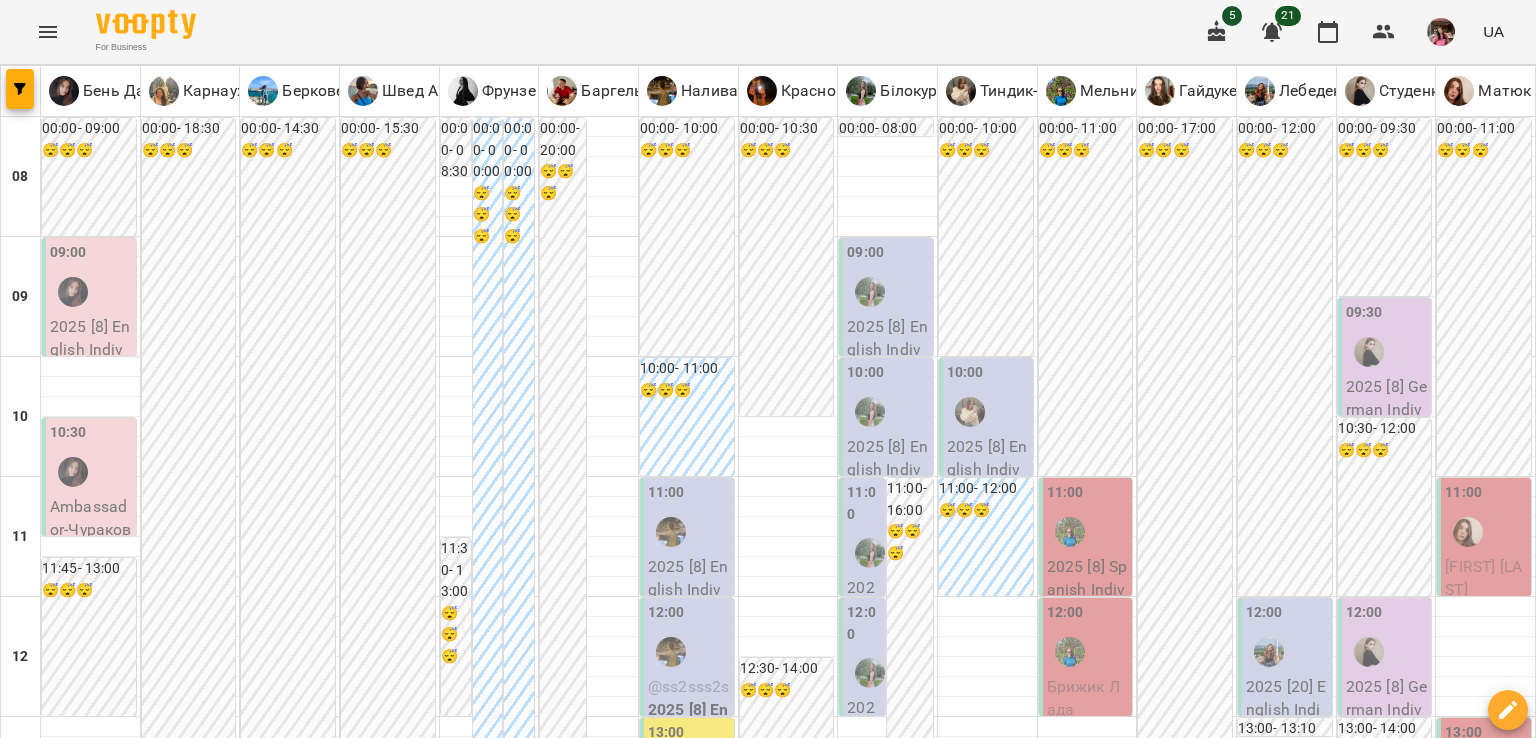 scroll, scrollTop: 1103, scrollLeft: 0, axis: vertical 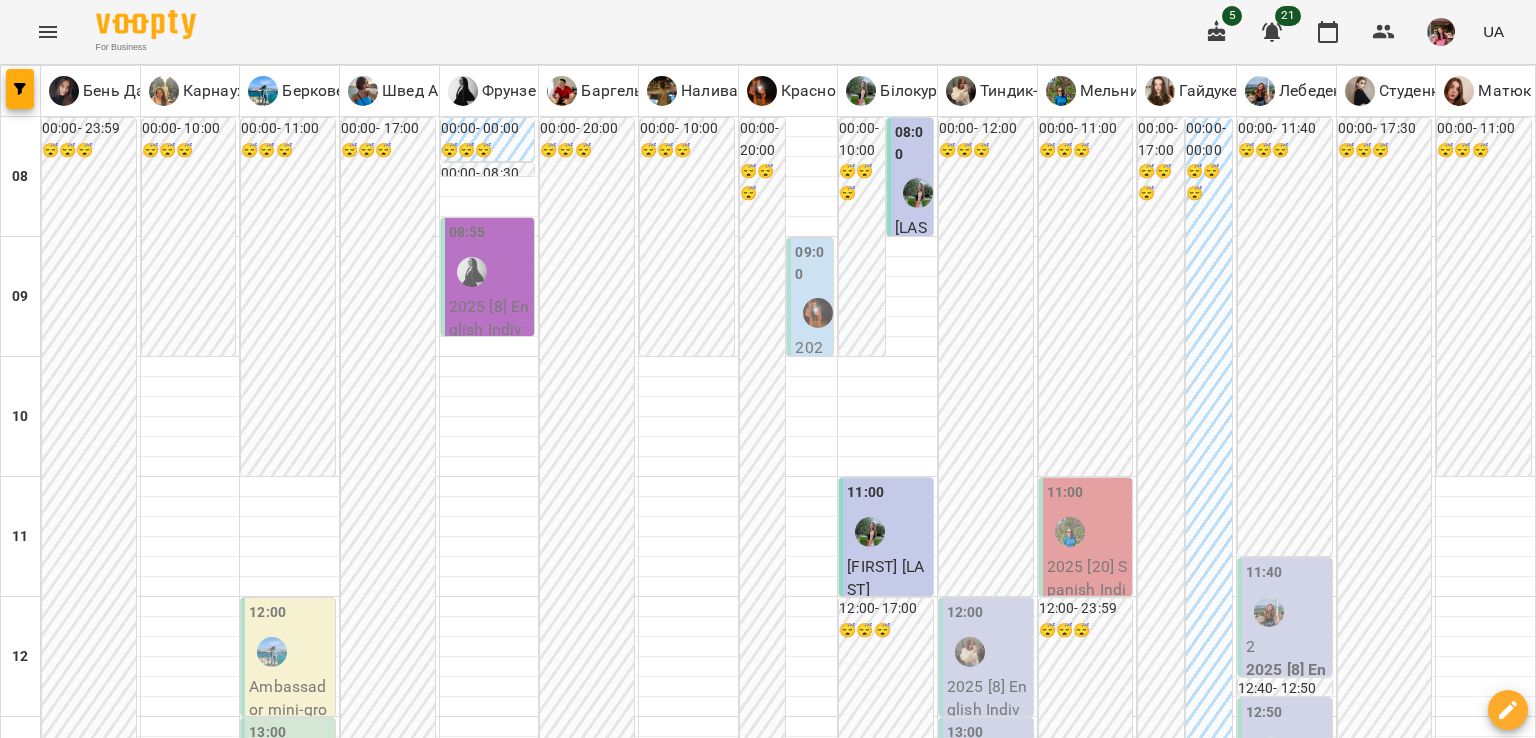 click at bounding box center (867, 2008) 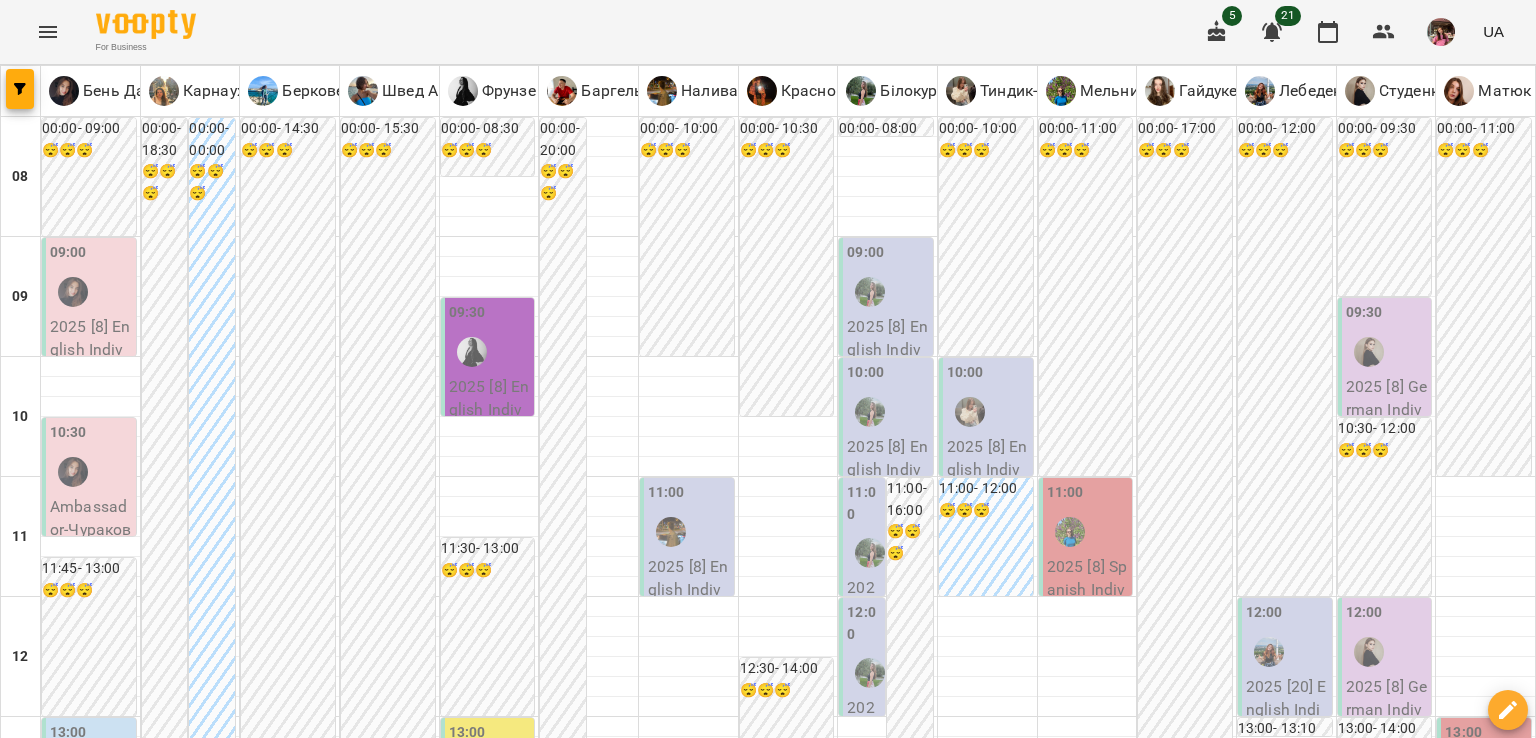 scroll, scrollTop: 974, scrollLeft: 0, axis: vertical 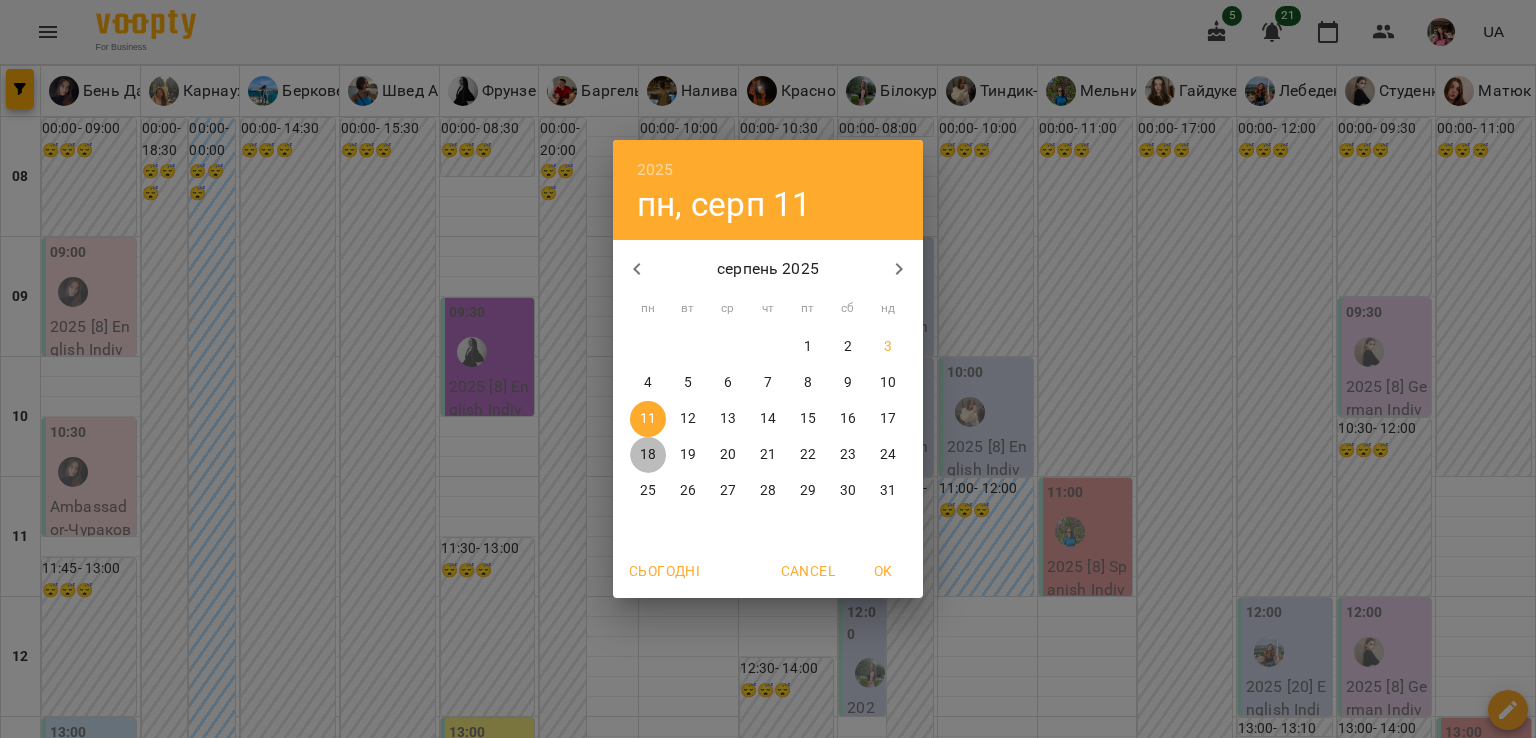 click on "18" at bounding box center (648, 455) 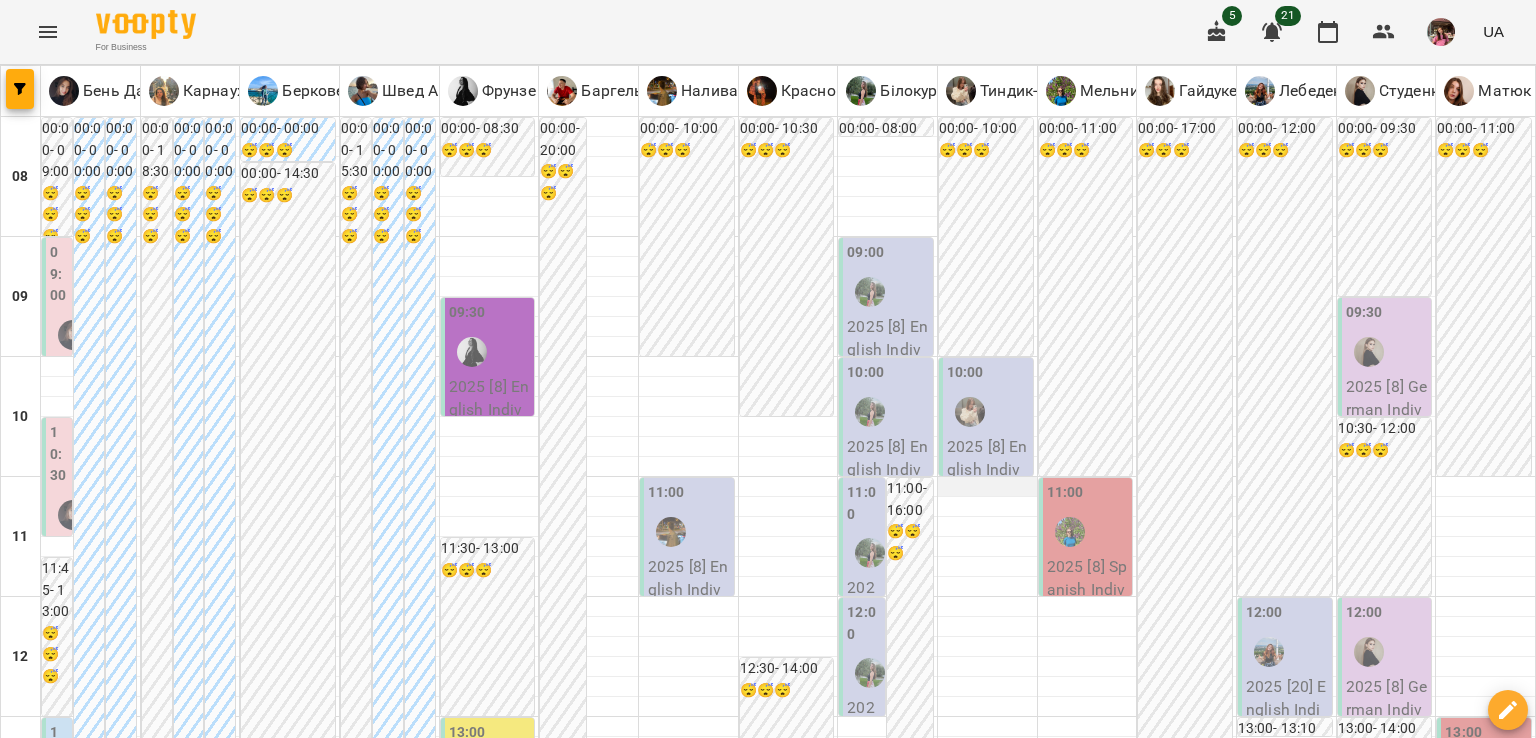 scroll, scrollTop: 1116, scrollLeft: 0, axis: vertical 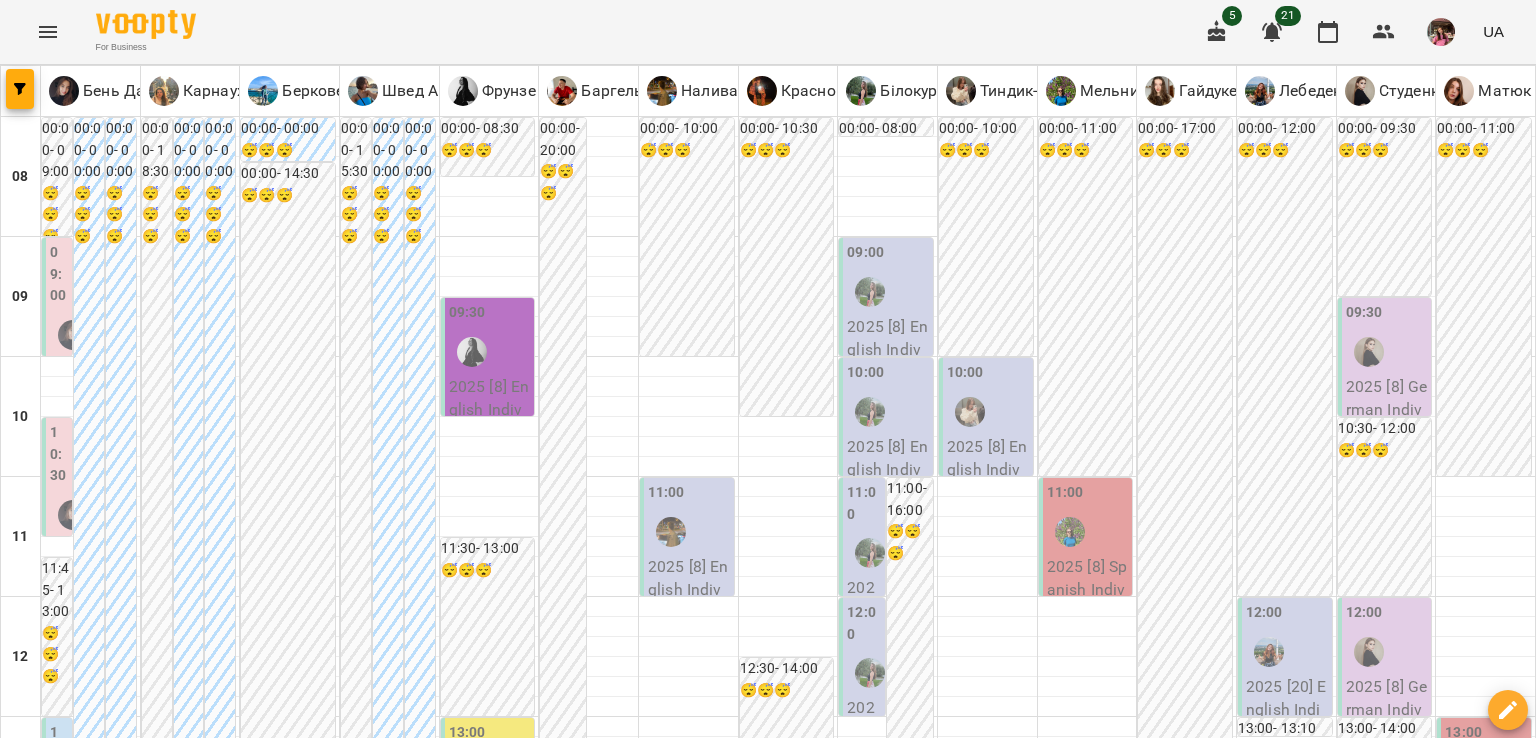 click on "2025 [20] English Indiv 60 min - [FIRST] [LAST]" at bounding box center (988, 1574) 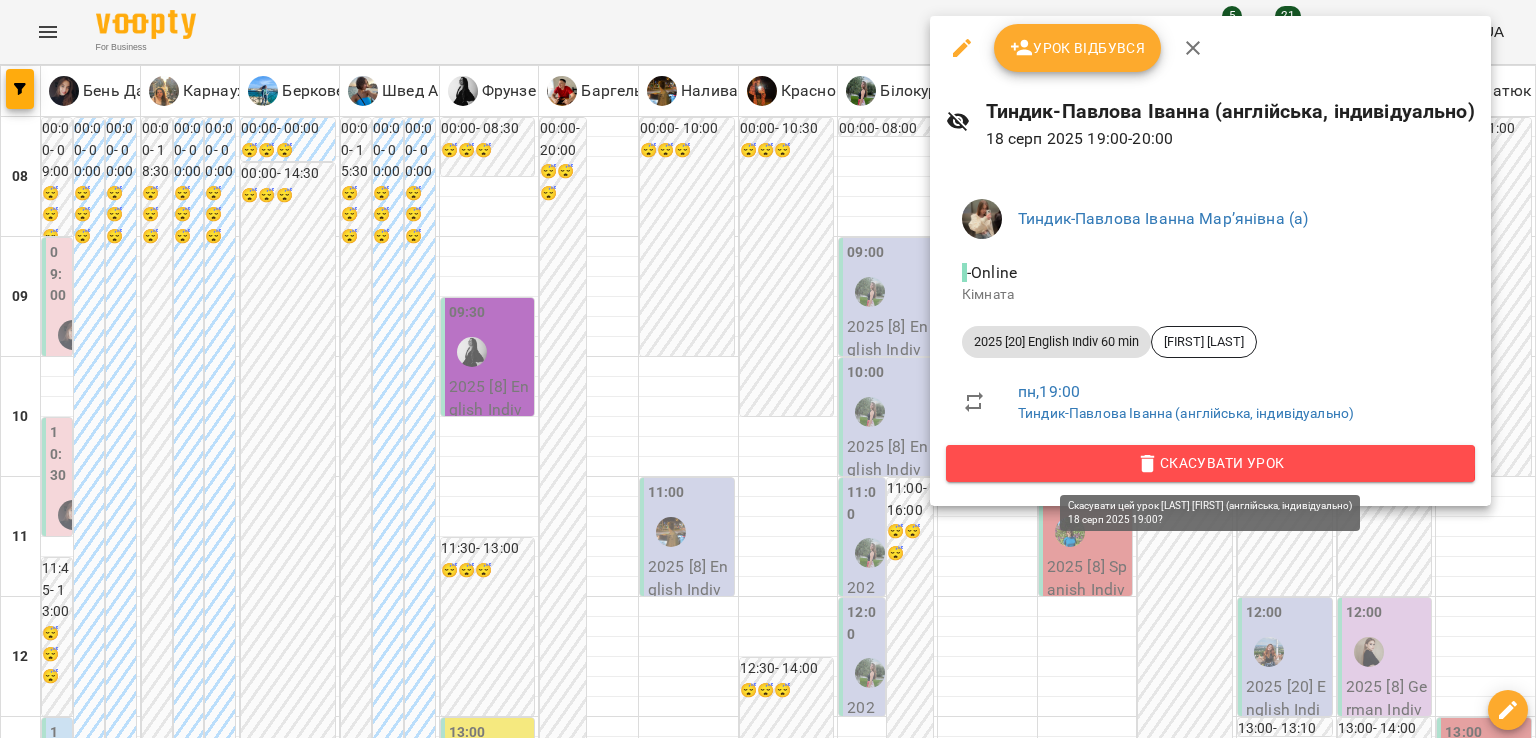click on "Скасувати Урок" at bounding box center [1210, 463] 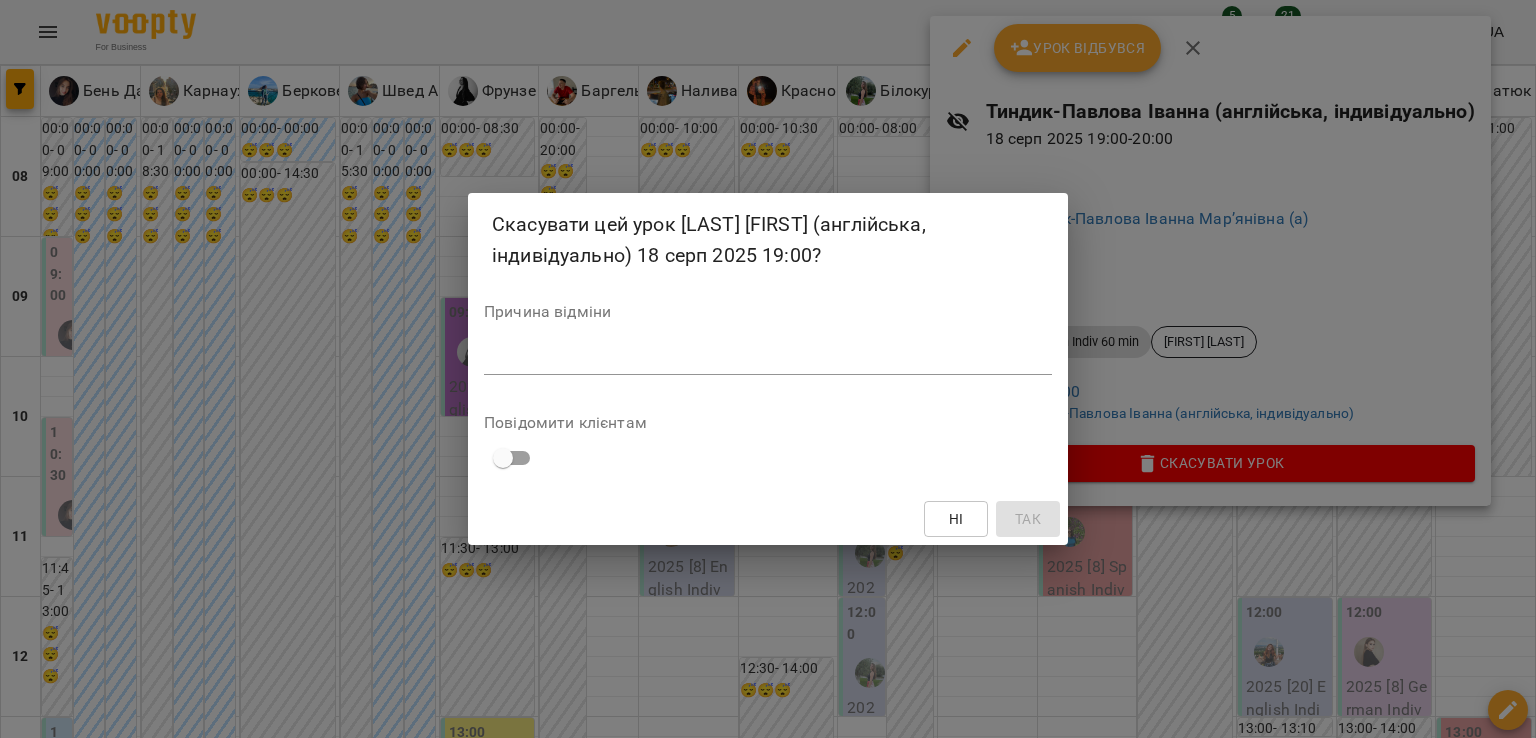 click on "*" at bounding box center (768, 359) 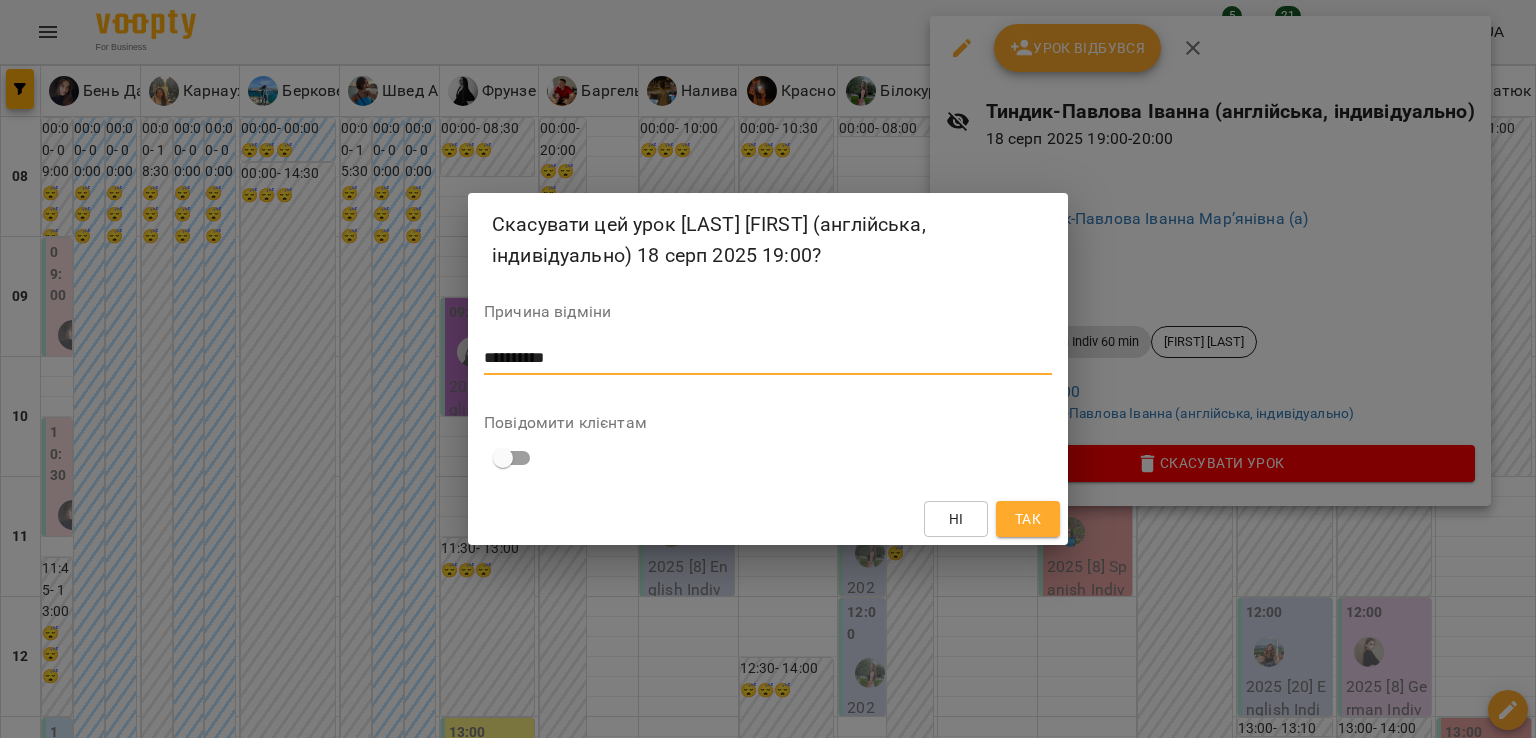 type on "**********" 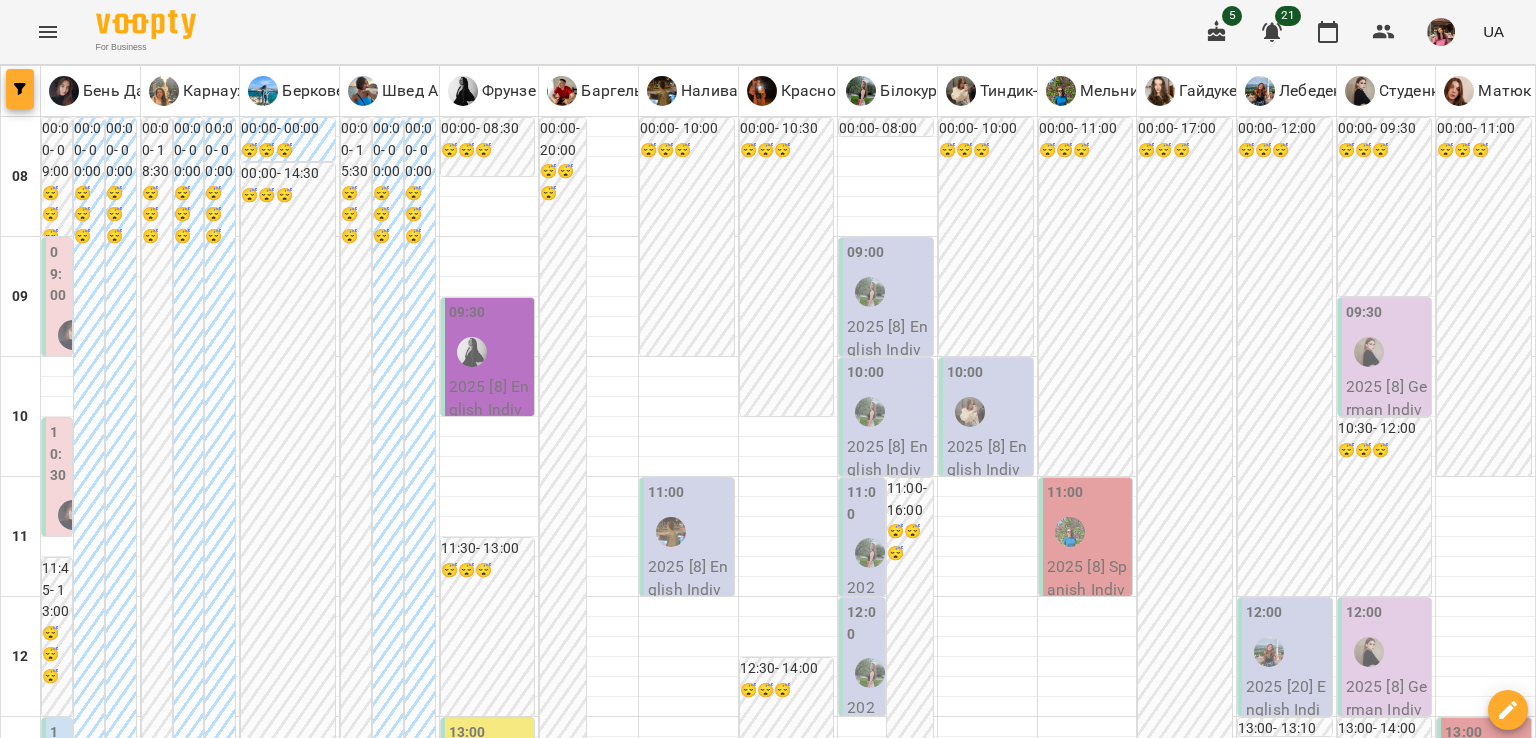 click 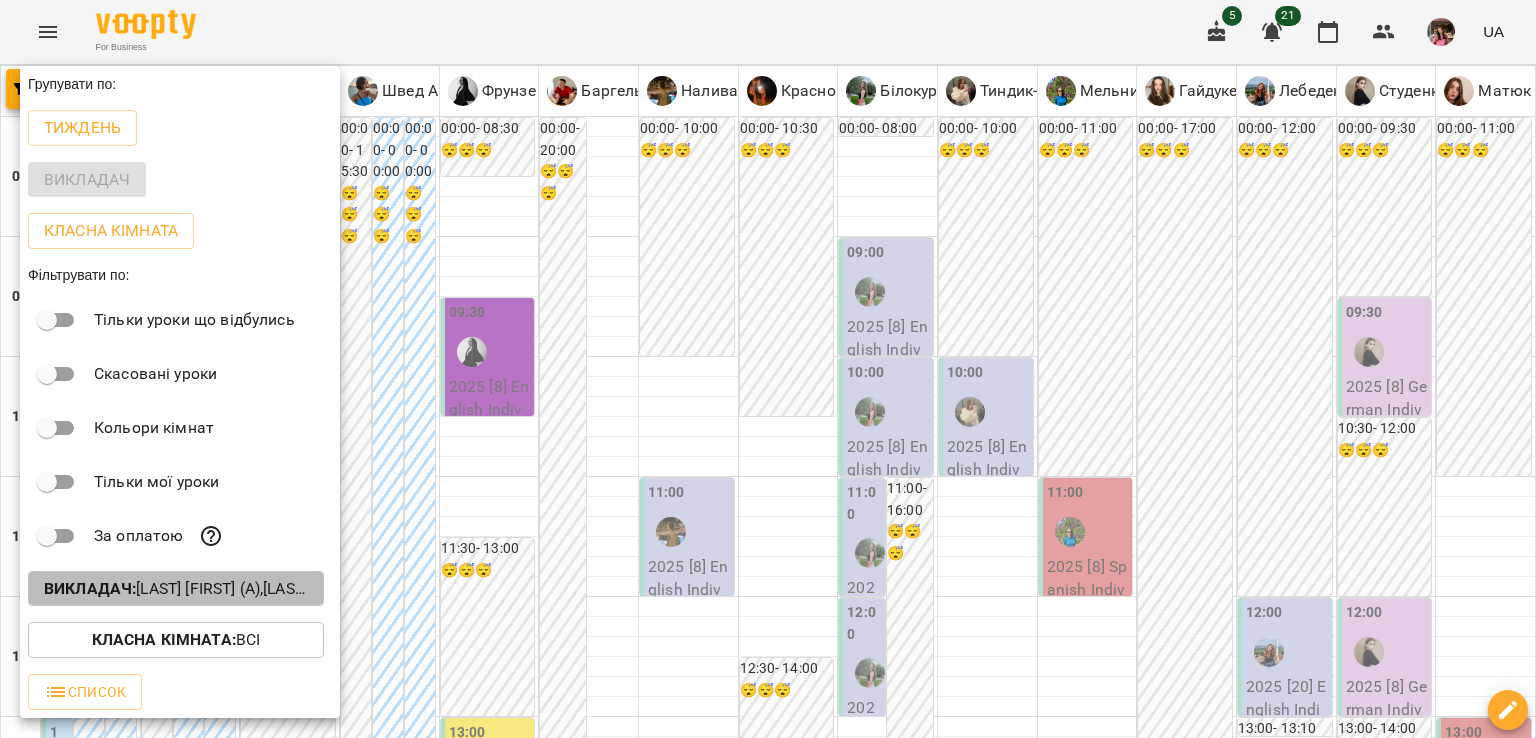 click on "Викладач : [LAST] [FIRST] (а),[LAST] [FIRST] (а, п),[LAST] [FIRST] (н),[LAST] [FIRST] (а),[LAST] [FIRST] (і),[LAST] [FIRST] (п),[LAST] [FIRST] (п),[LAST] [FIRST] (а),[LAST] [FIRST] (і),[LAST] [FIRST] (і),[LAST] [FIRST] (а),[LAST] [FIRST] (н),[LAST] [FIRST] [LAST] (а),[LAST] [FIRST] (а),[LAST] [FIRST] (н)" at bounding box center [176, 589] 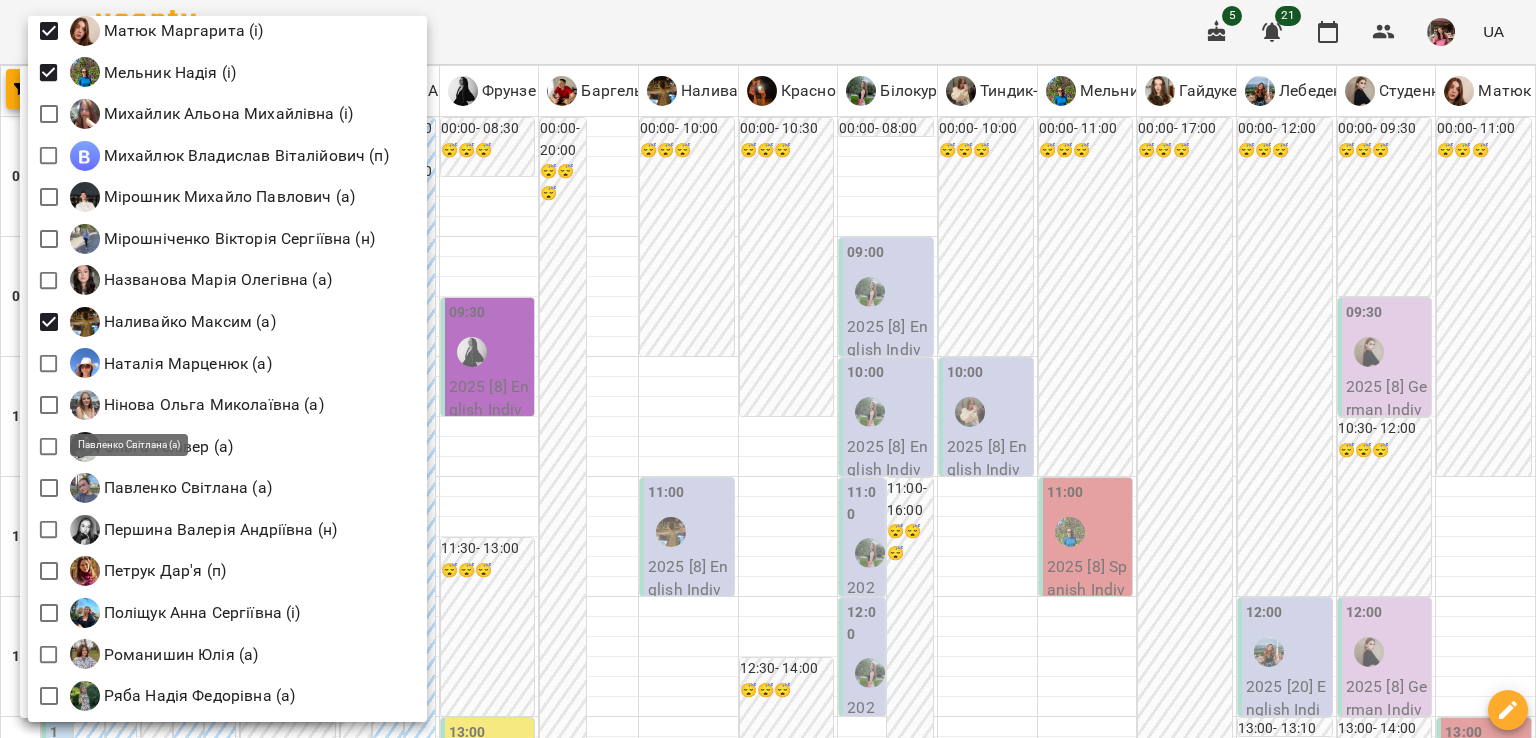 scroll, scrollTop: 2082, scrollLeft: 0, axis: vertical 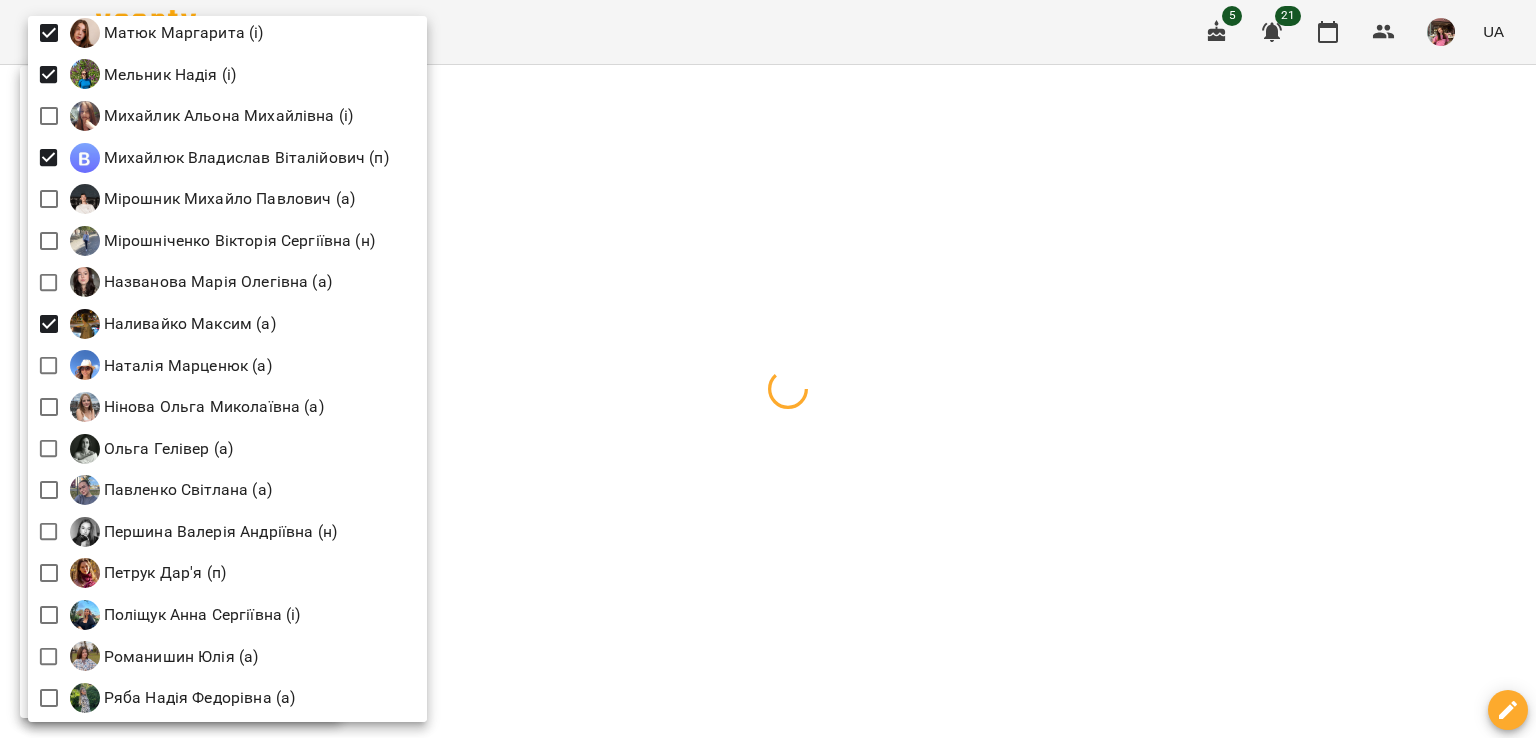 click at bounding box center [768, 369] 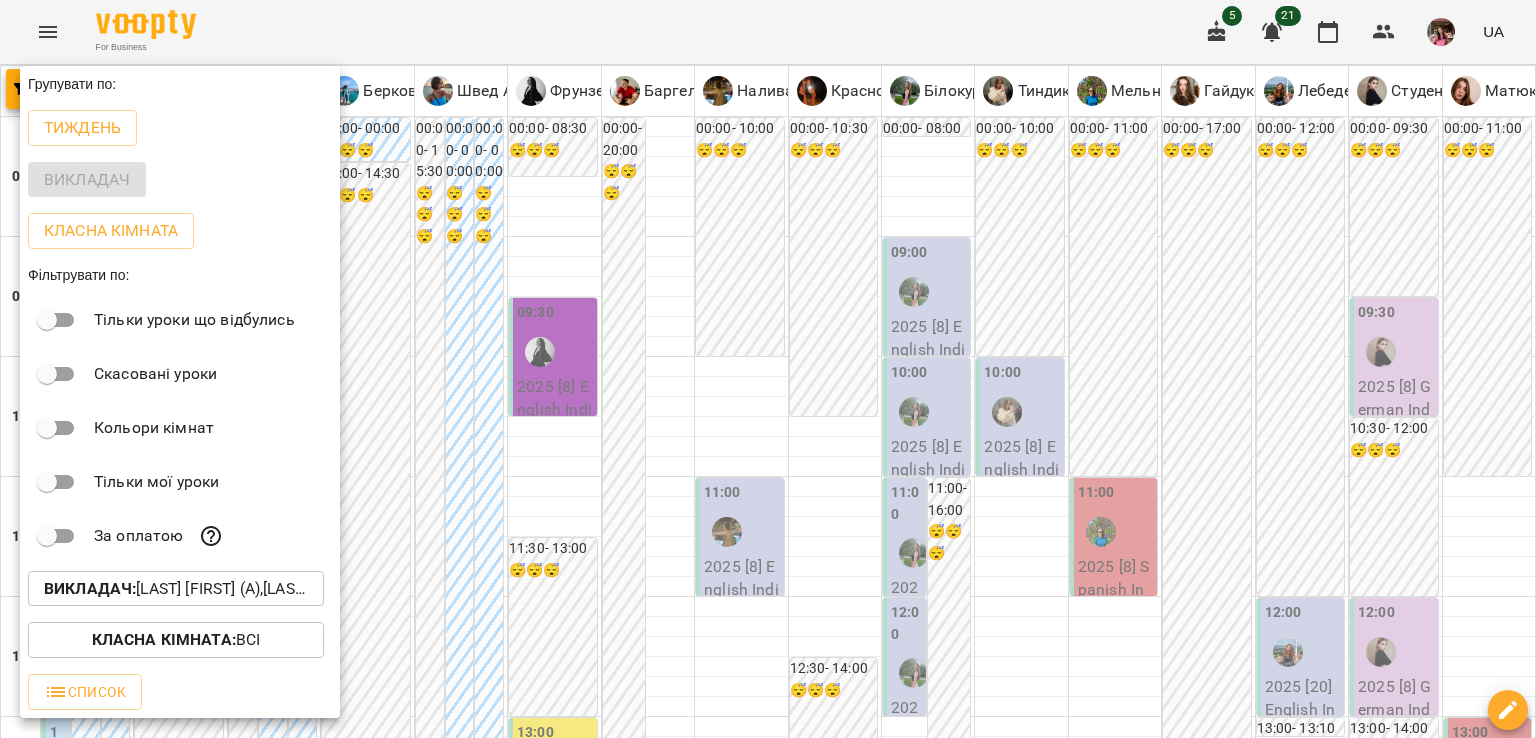 click at bounding box center [768, 369] 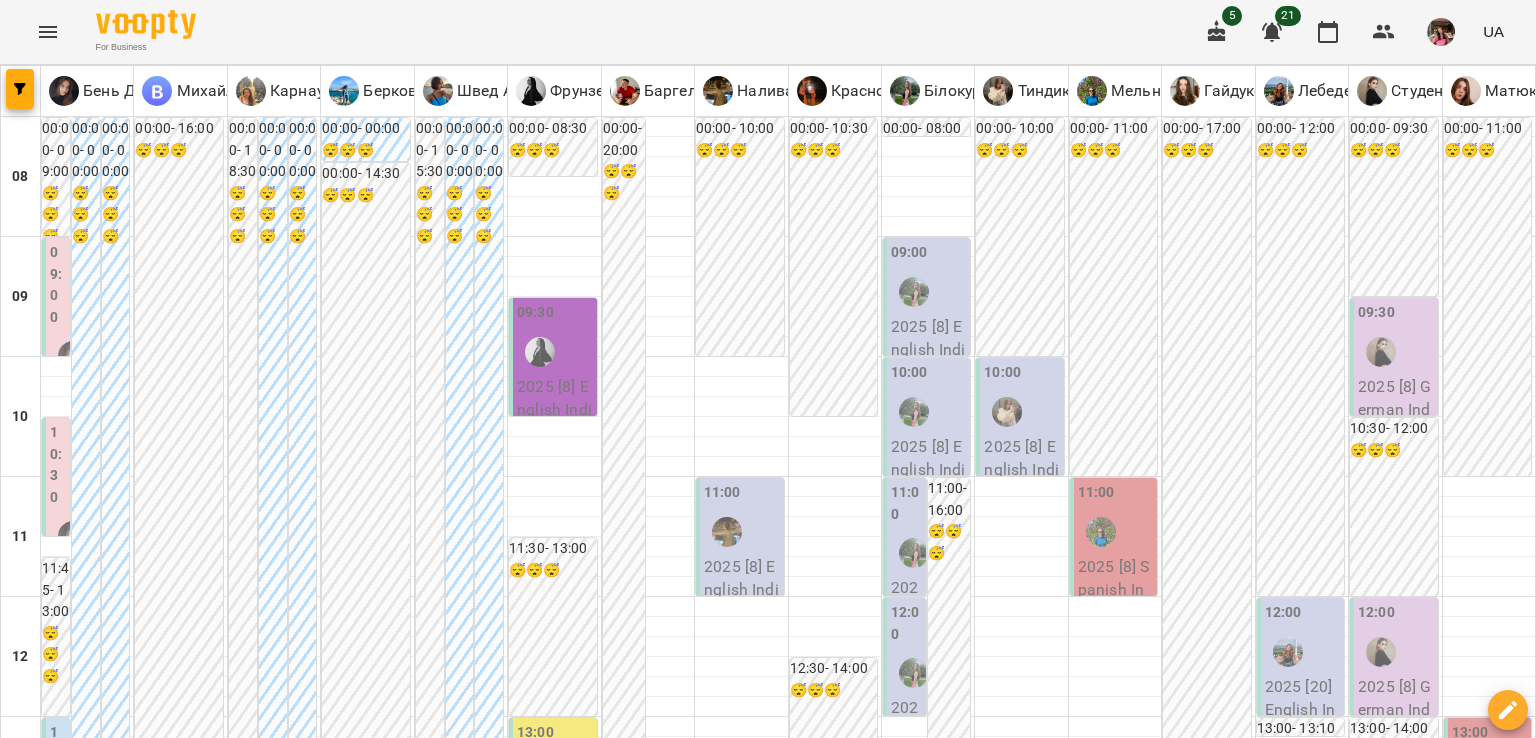 click on "20 серп" at bounding box center [643, 1962] 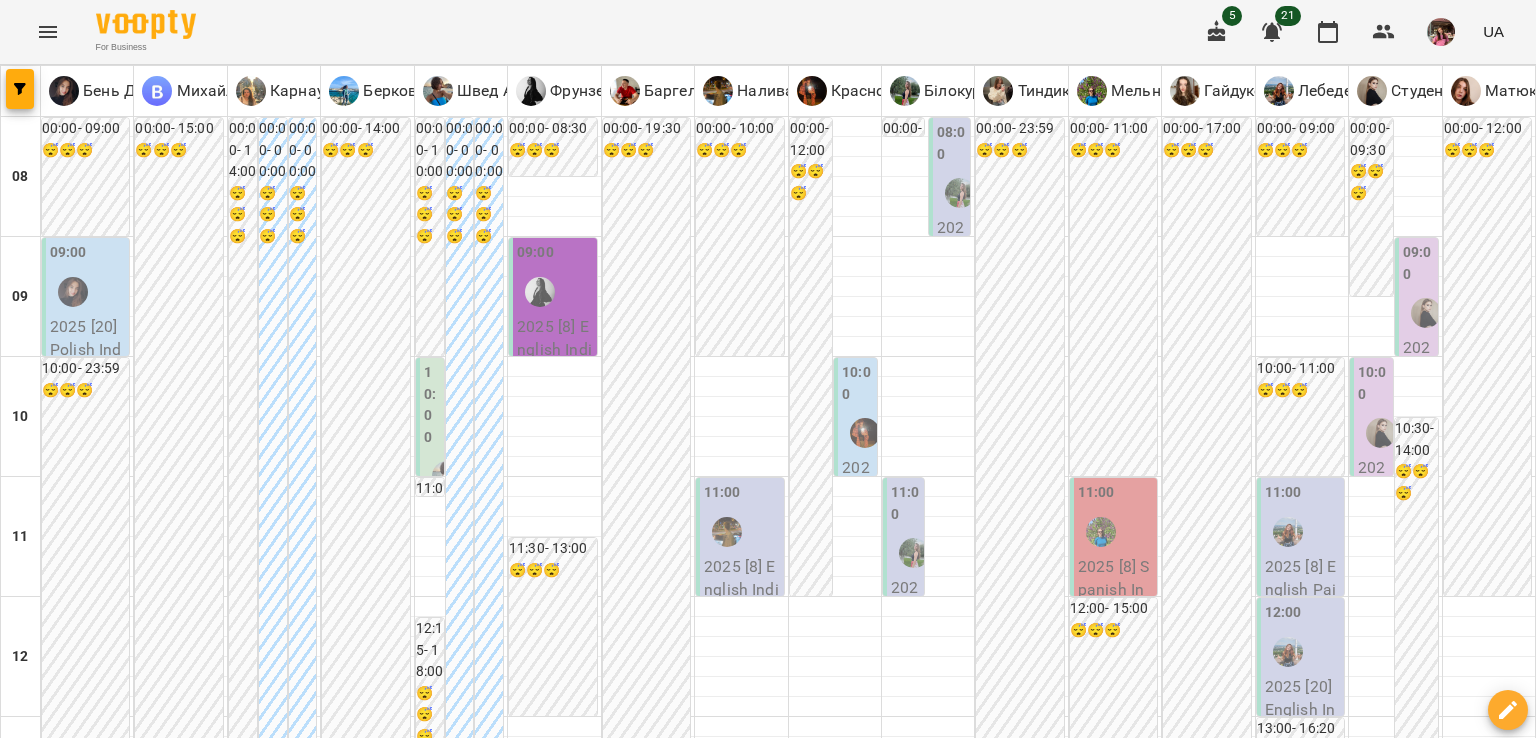 click on "**********" at bounding box center (768, 2008) 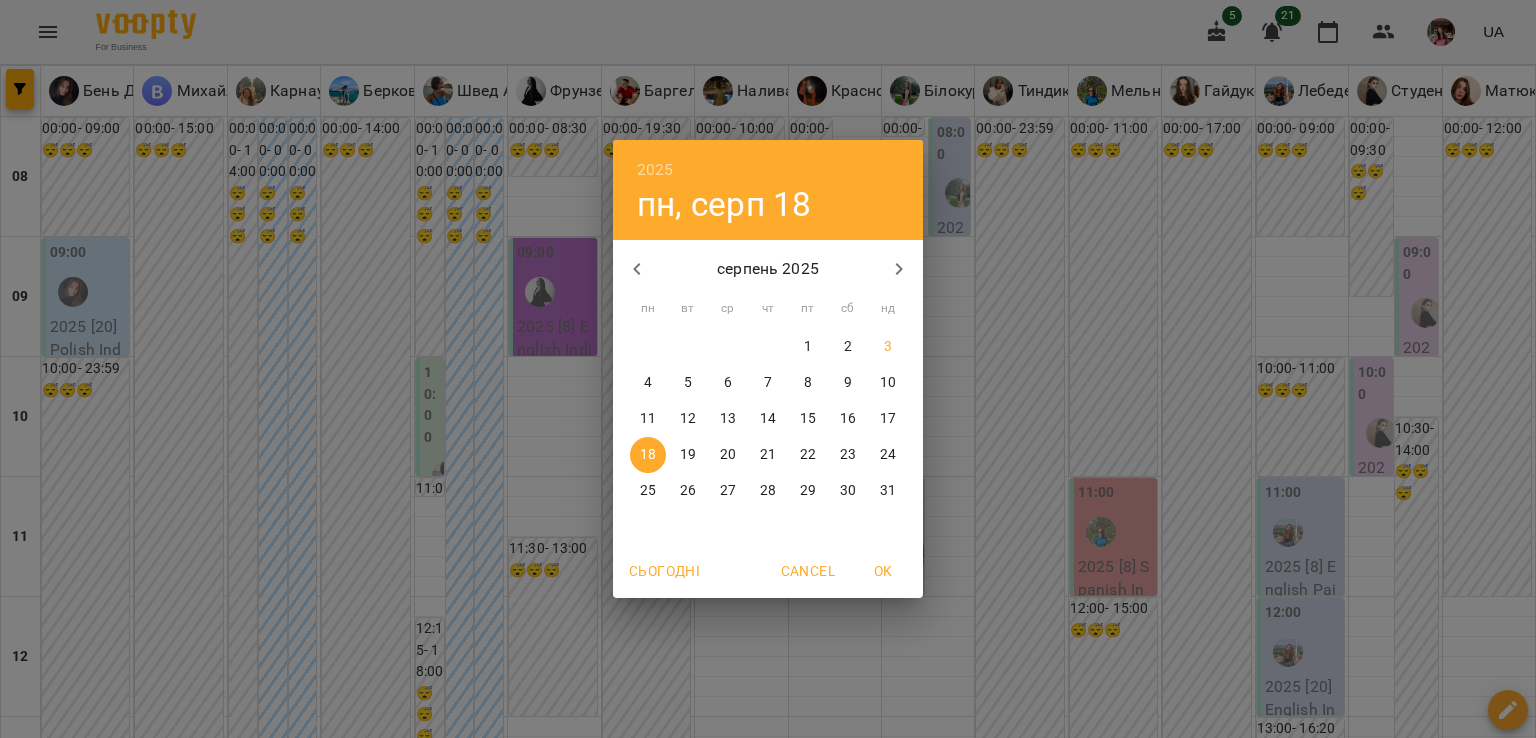 click on "6" at bounding box center (728, 383) 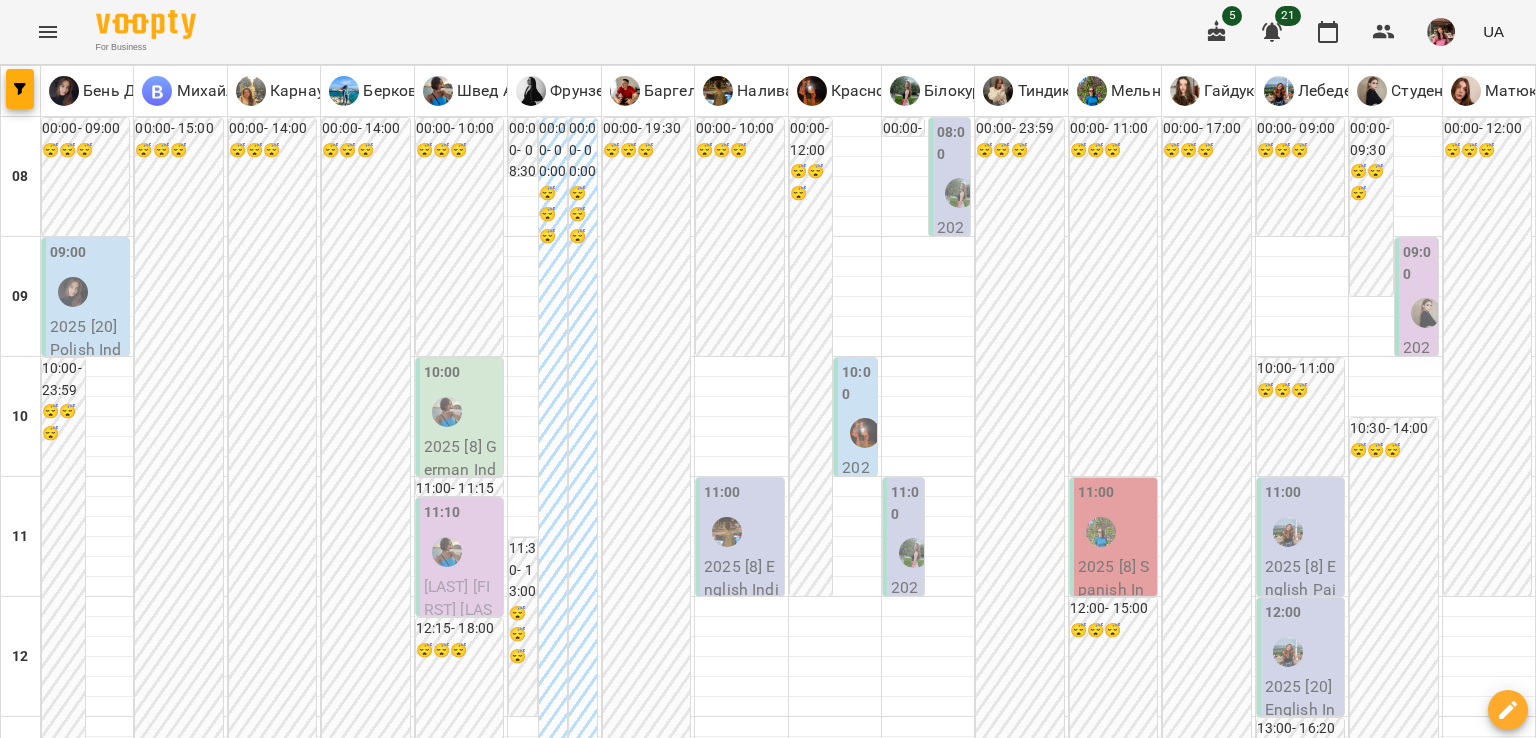 scroll, scrollTop: 1312, scrollLeft: 0, axis: vertical 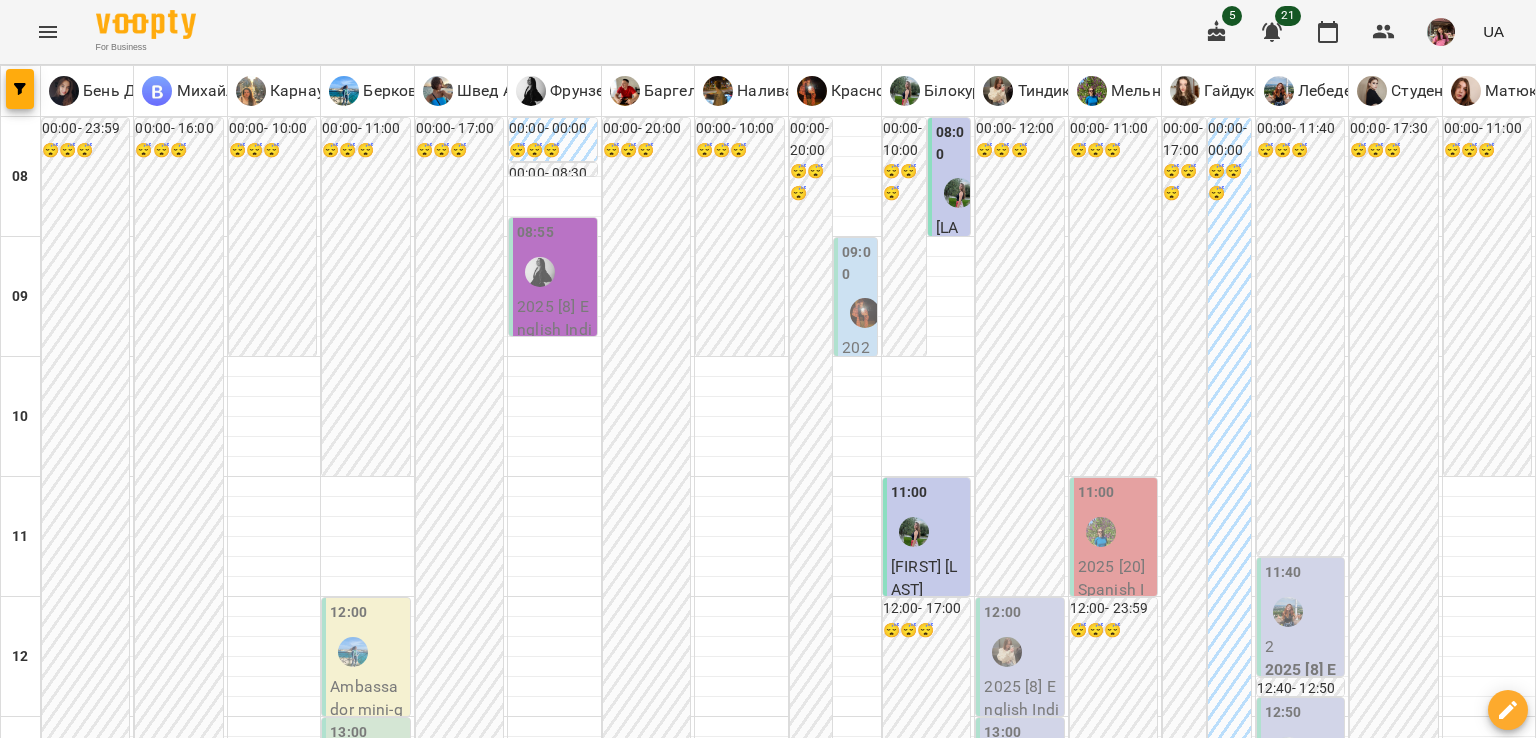 click on "пн" at bounding box center [41, 1943] 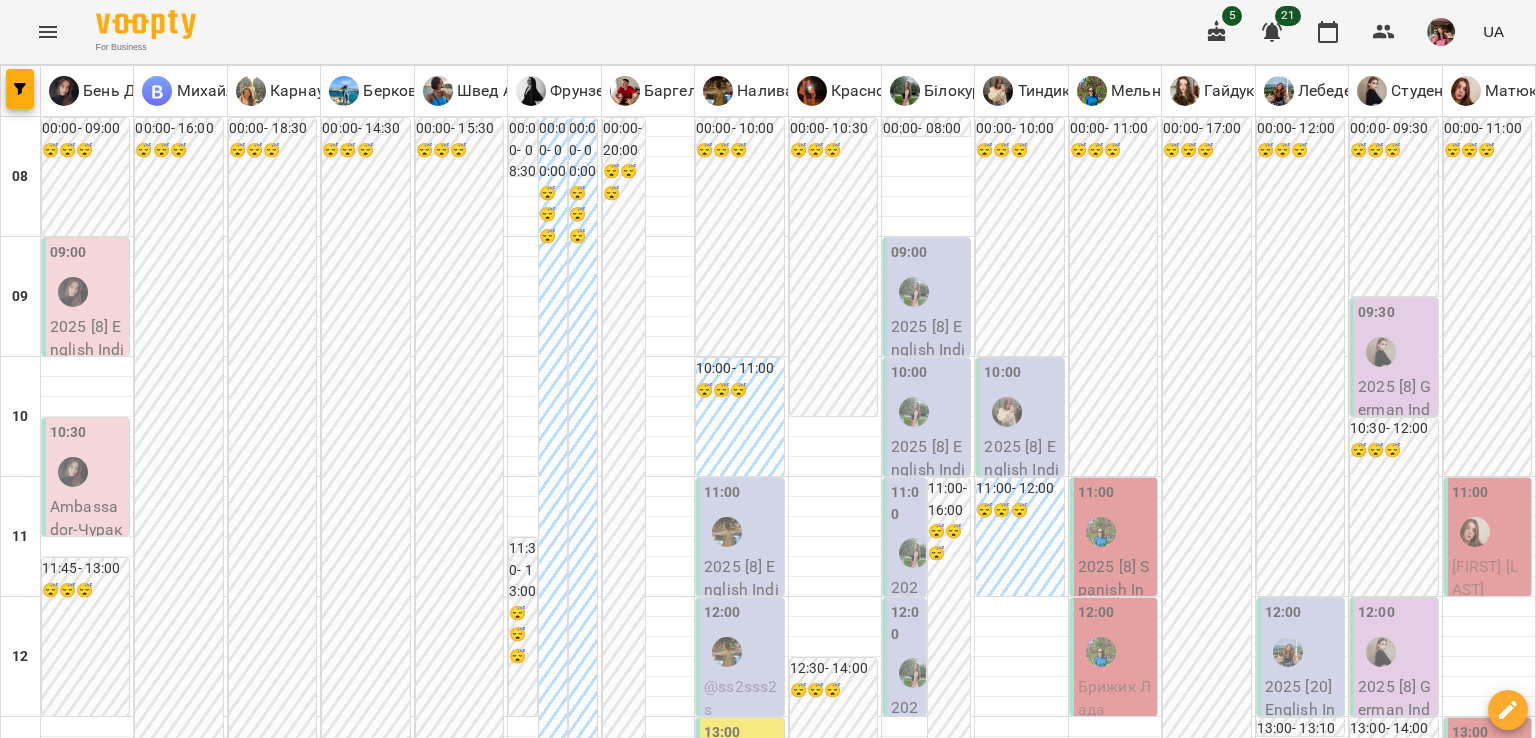 scroll, scrollTop: 1266, scrollLeft: 0, axis: vertical 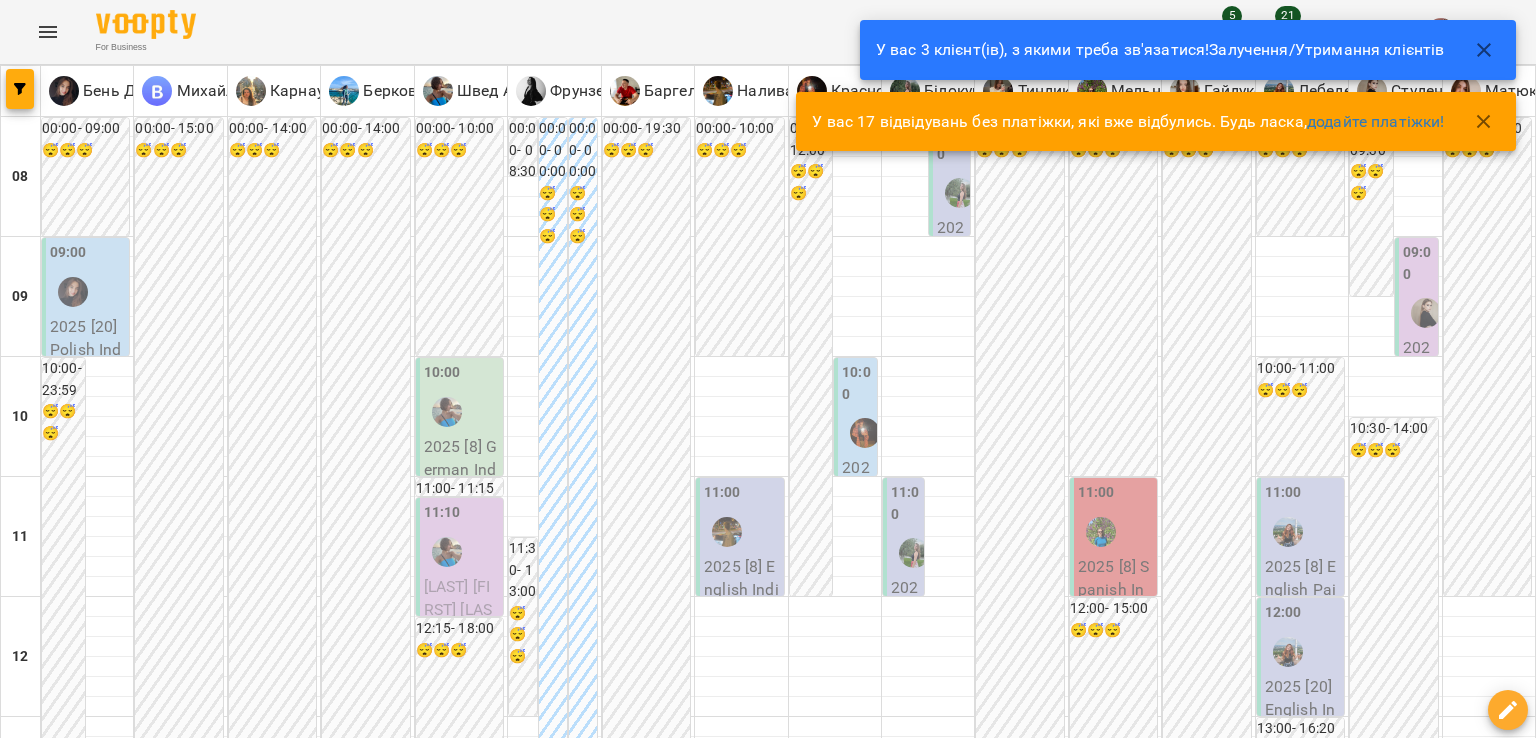 click on "**********" at bounding box center [768, 1983] 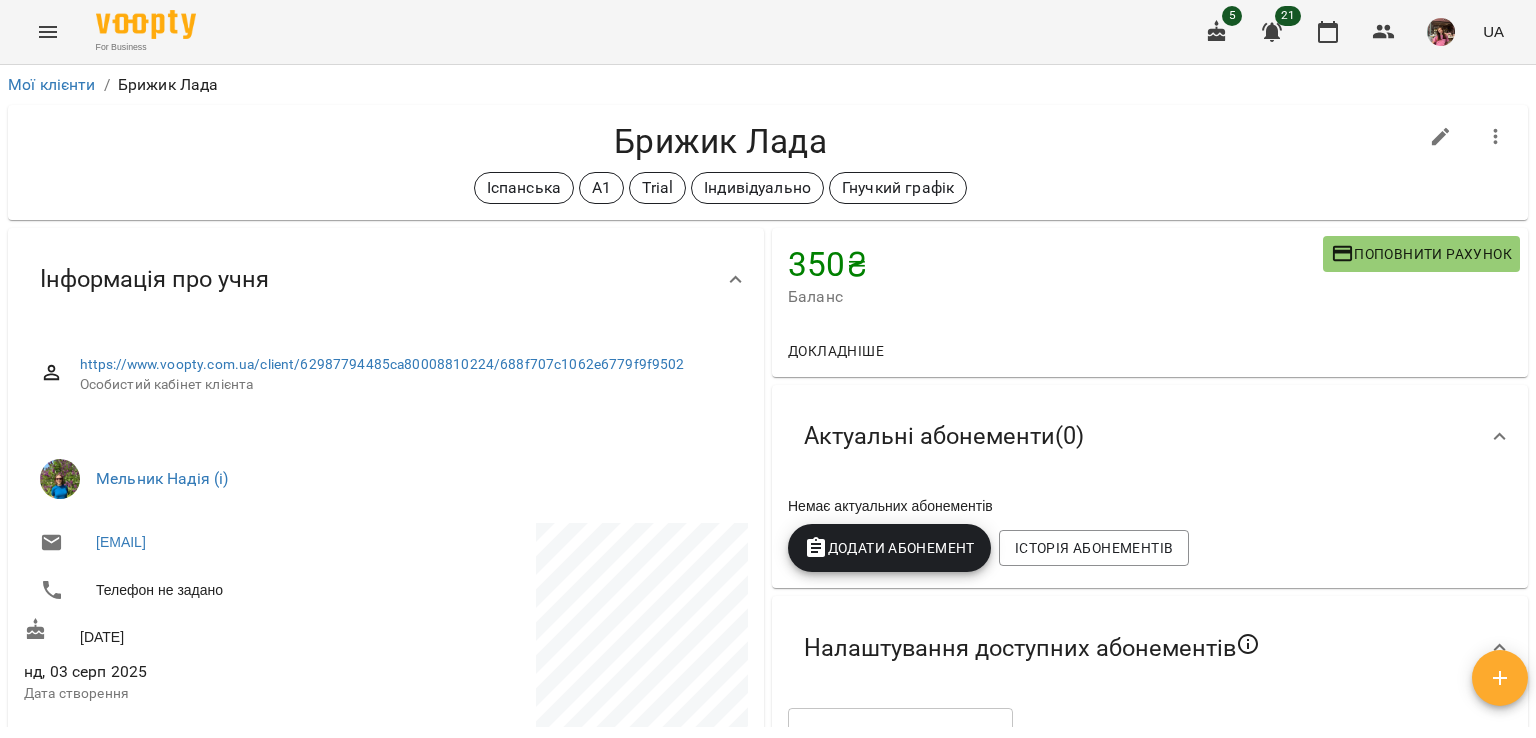scroll, scrollTop: 0, scrollLeft: 0, axis: both 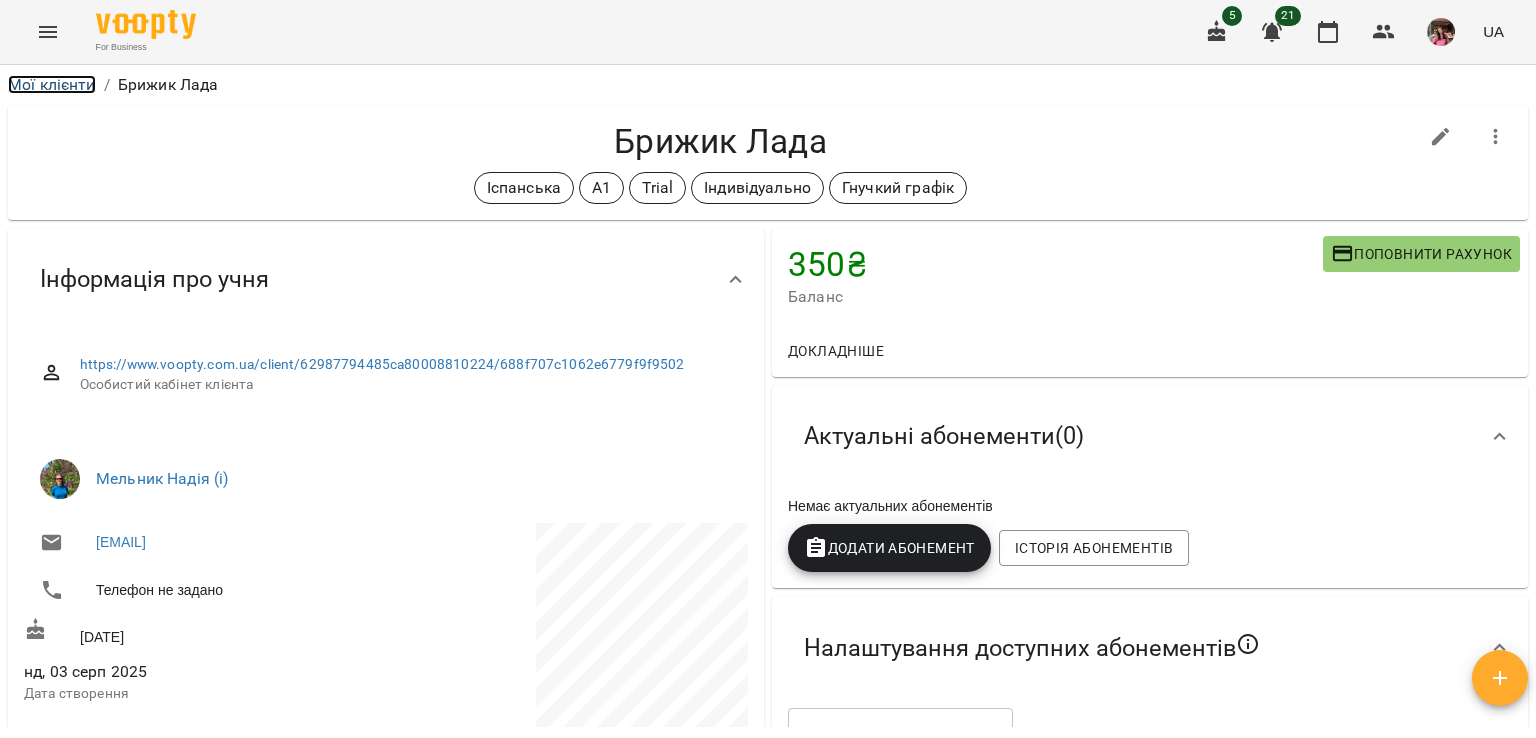 click on "Мої клієнти" at bounding box center [52, 84] 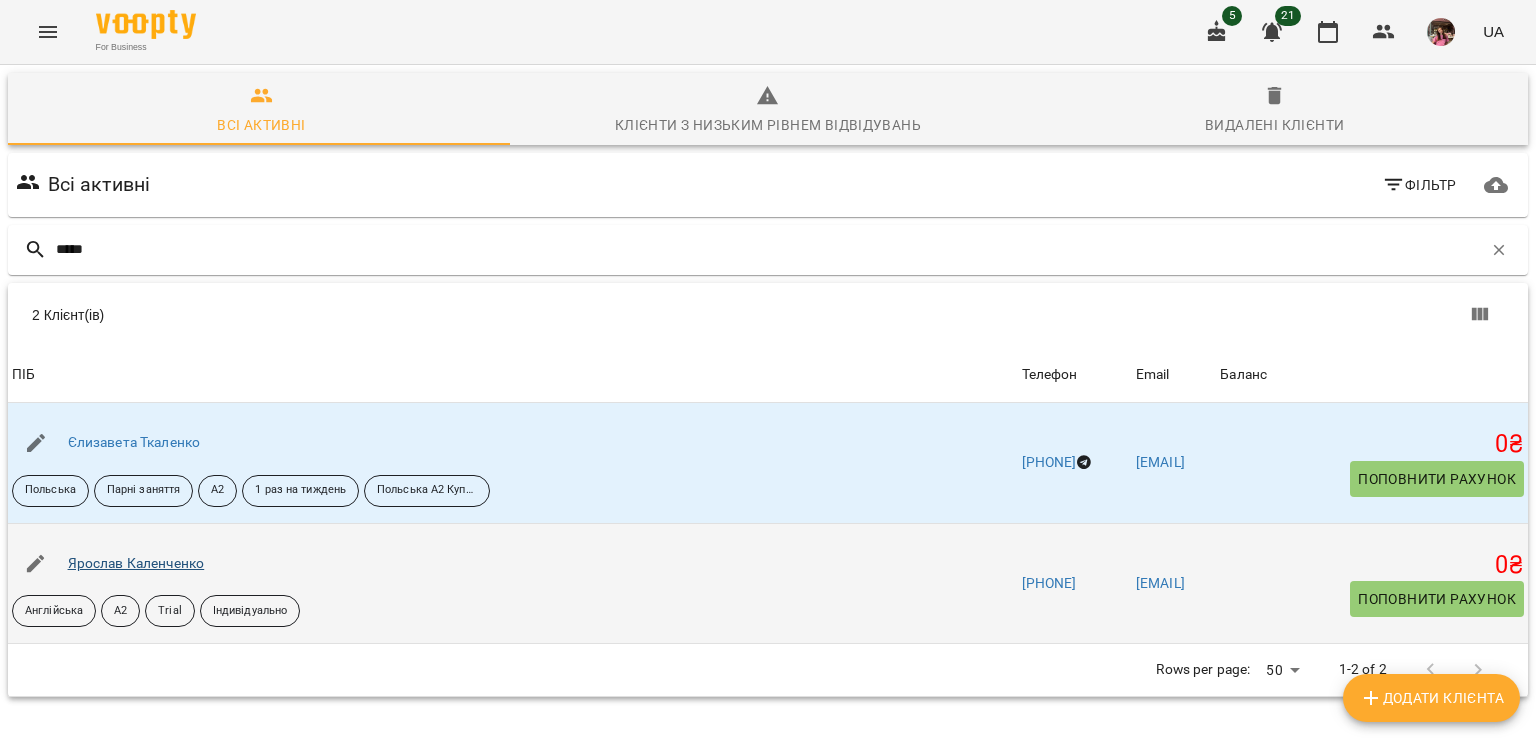type on "*****" 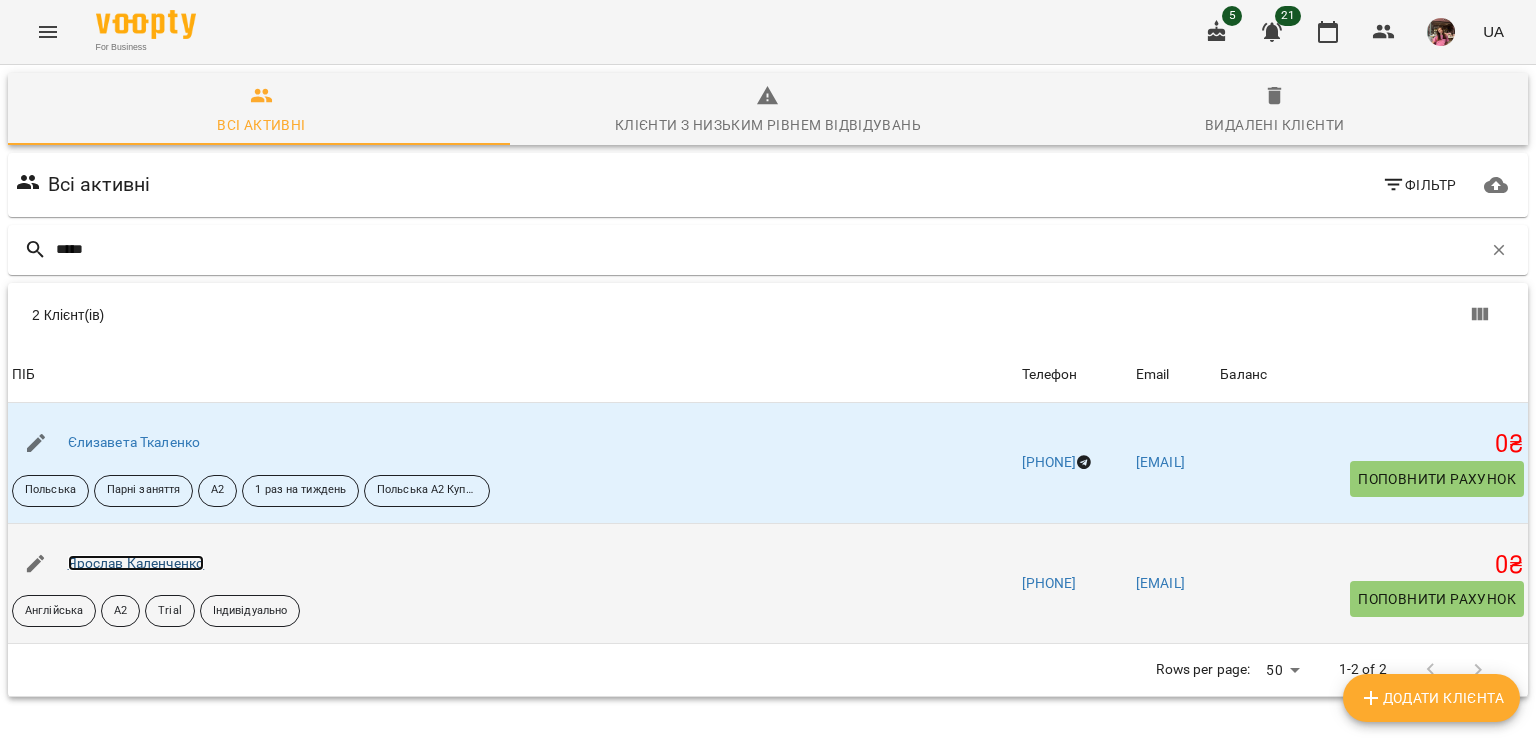 click on "Ярослав Каленченко" at bounding box center [136, 563] 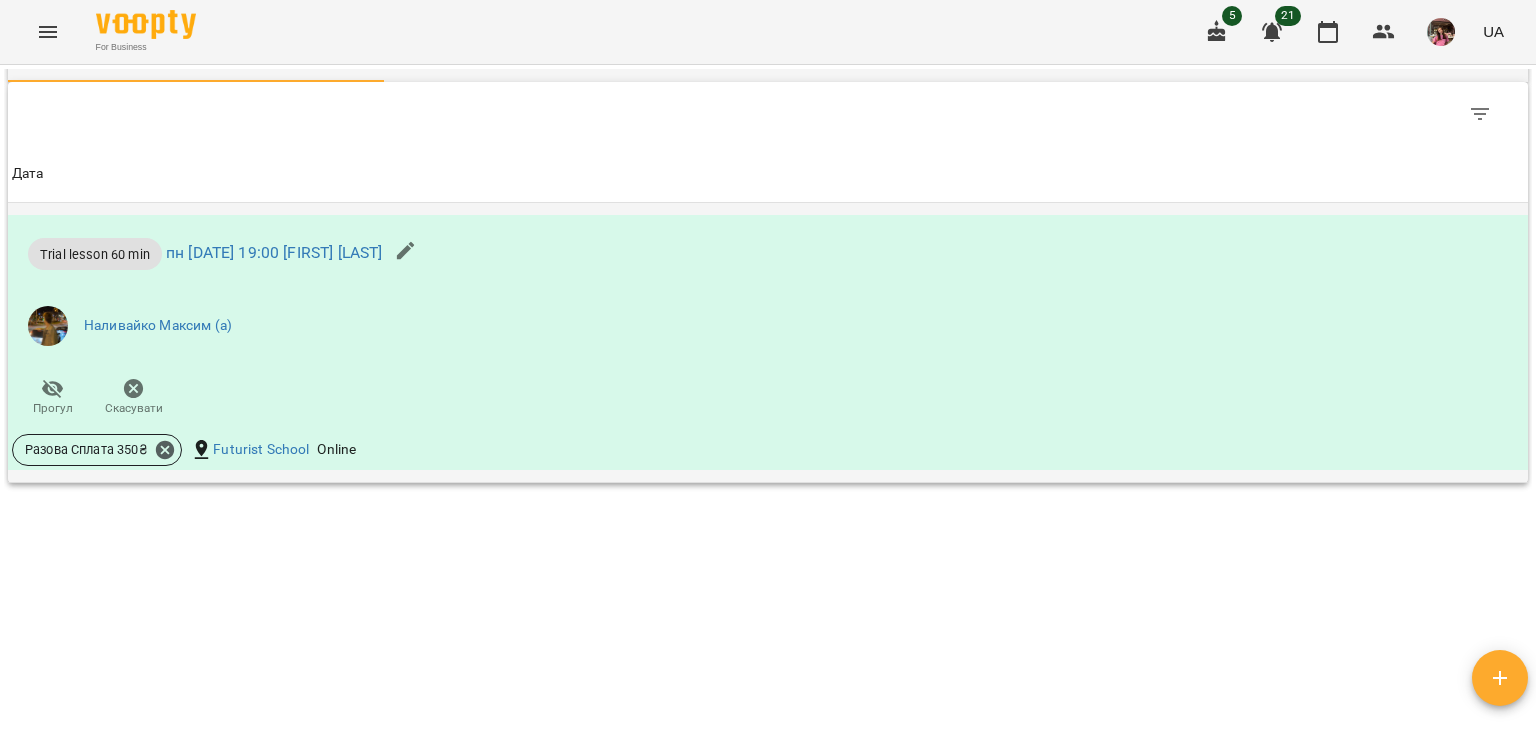 scroll, scrollTop: 0, scrollLeft: 0, axis: both 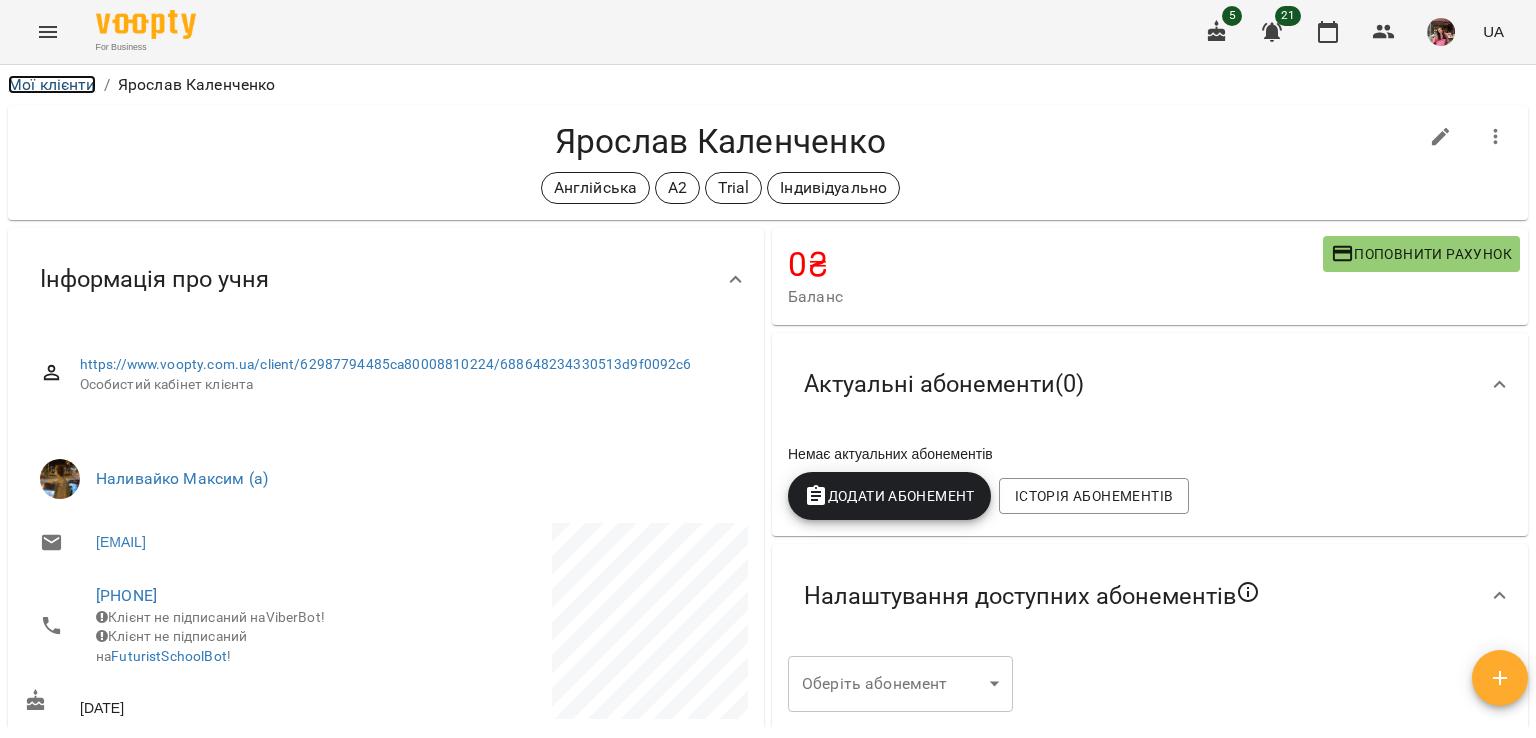 click on "Мої клієнти" at bounding box center (52, 84) 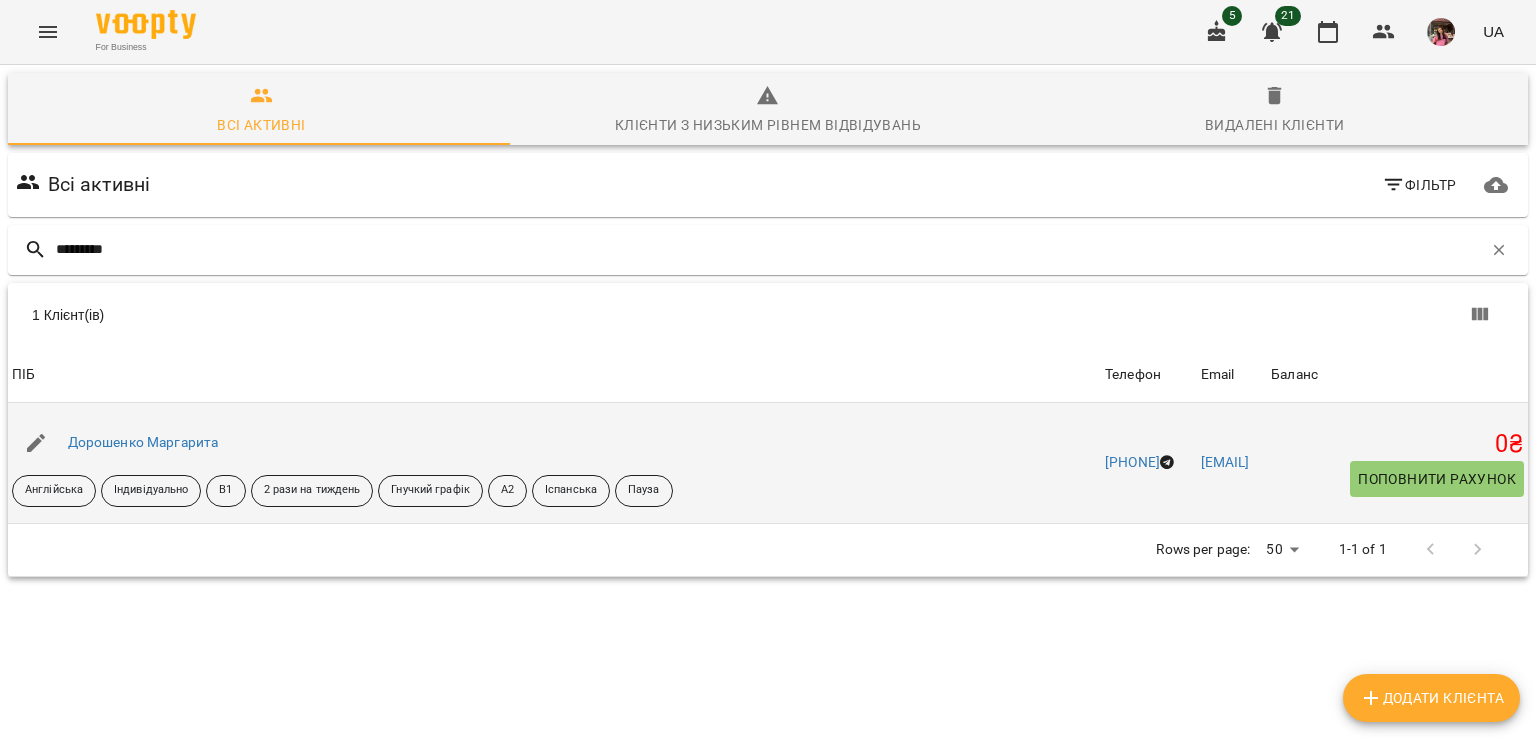type on "*********" 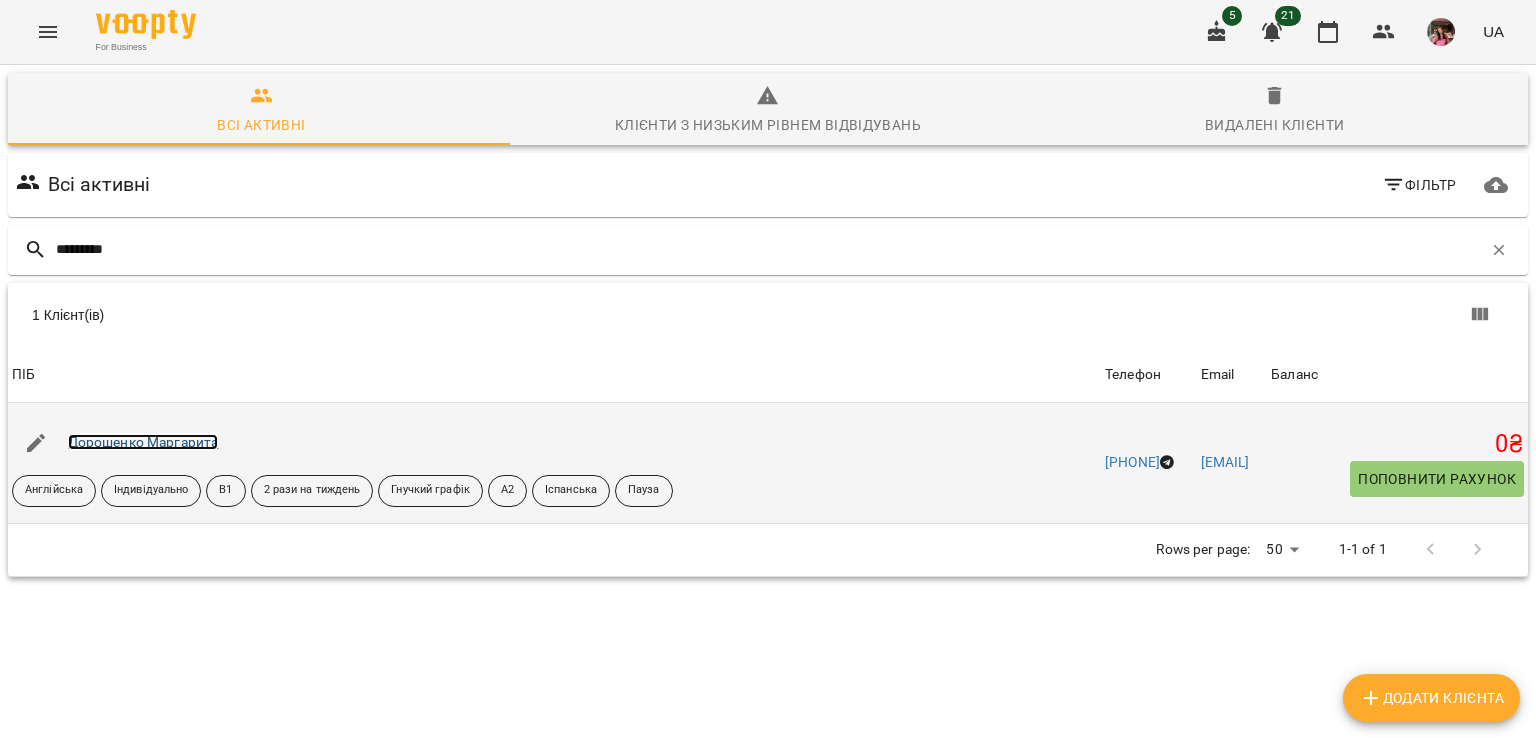 click on "Дорошенко Маргарита" at bounding box center (143, 442) 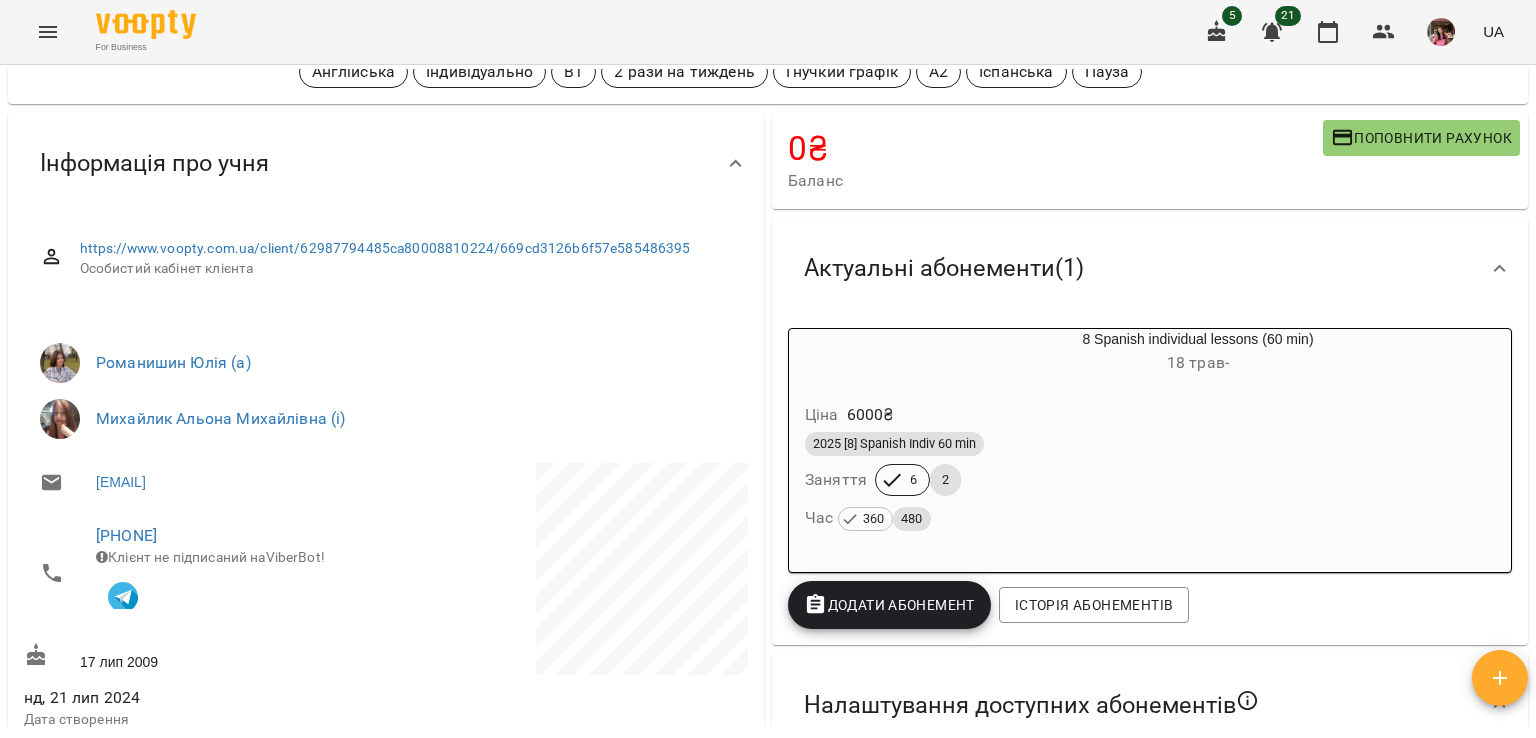 scroll, scrollTop: 0, scrollLeft: 0, axis: both 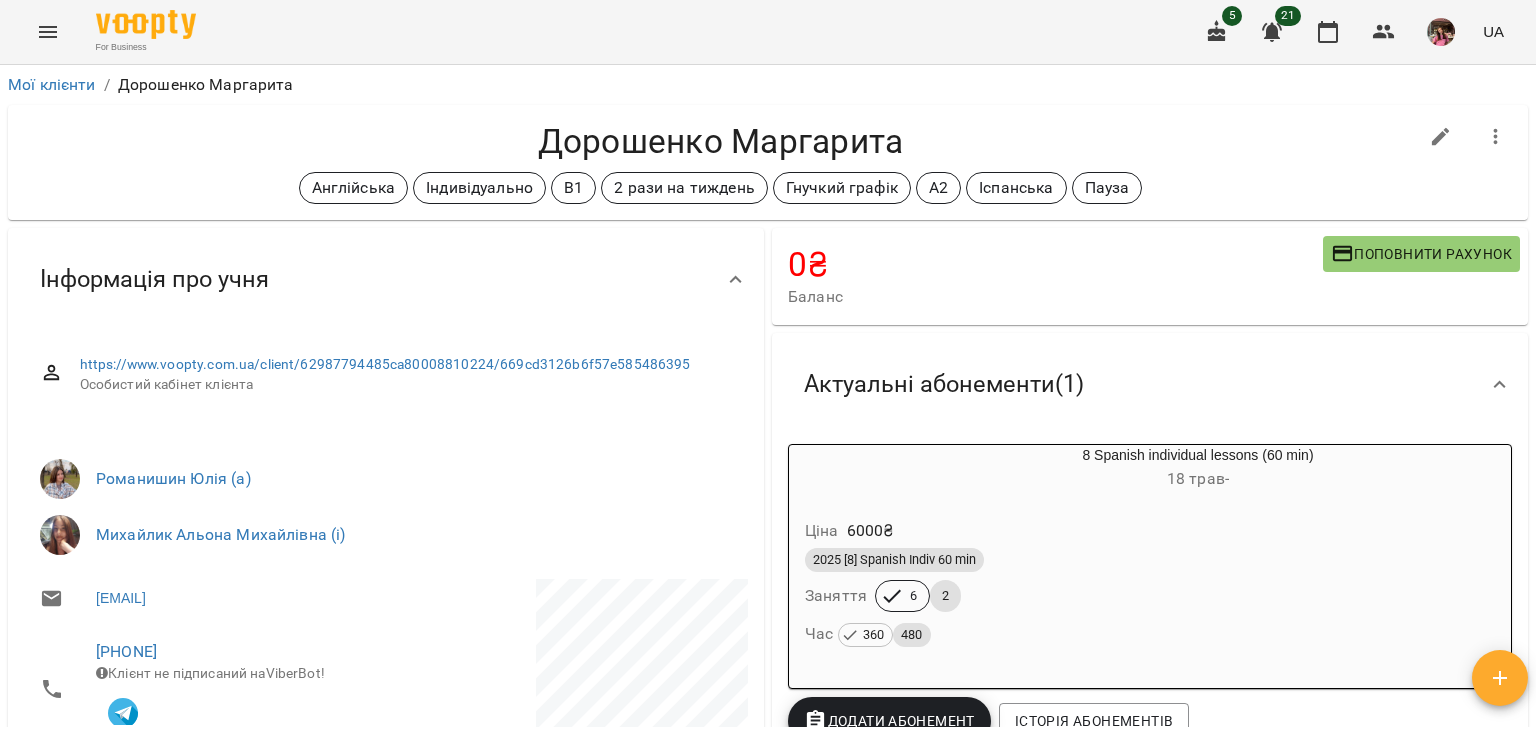 click on "0 ₴ Баланс Поповнити рахунок" at bounding box center (1150, 276) 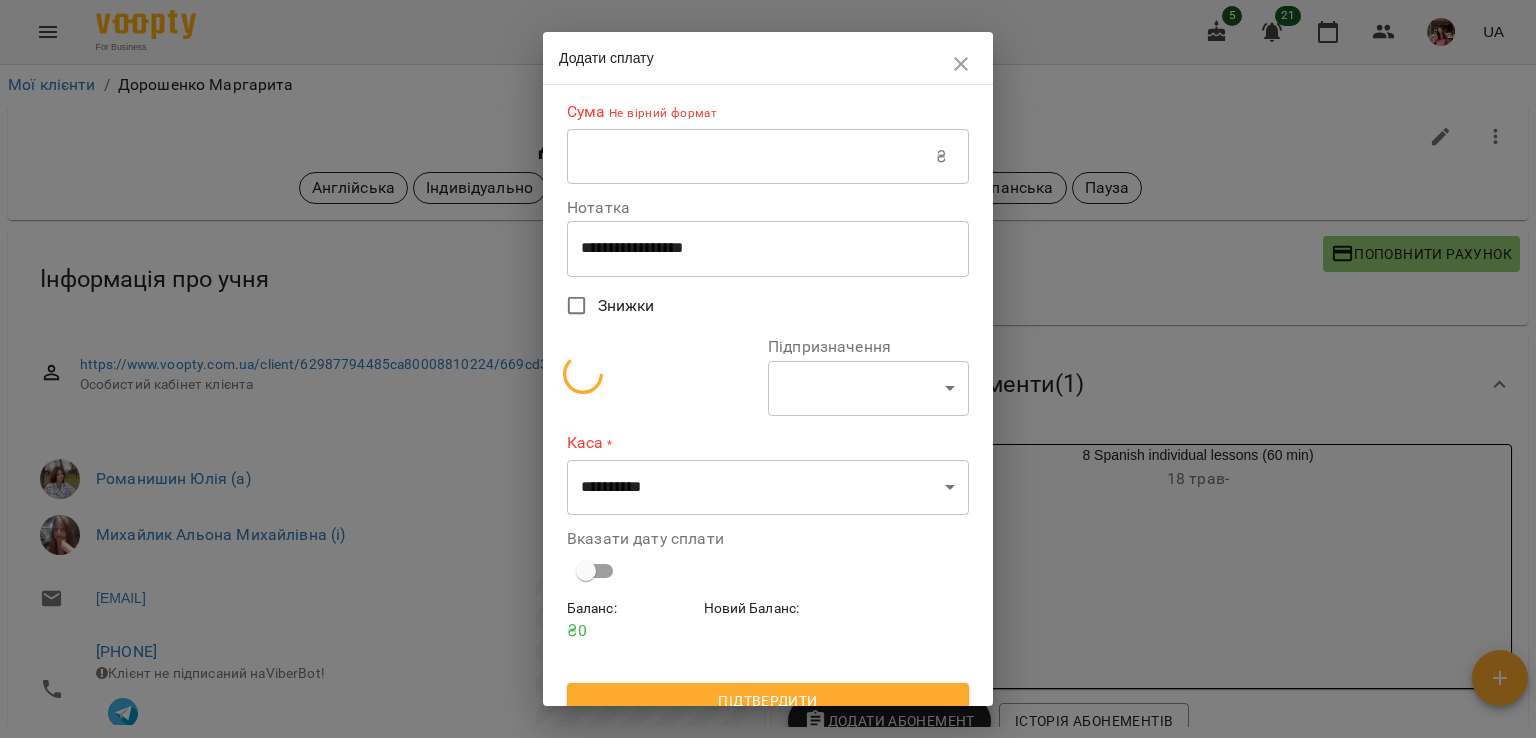 click at bounding box center (751, 157) 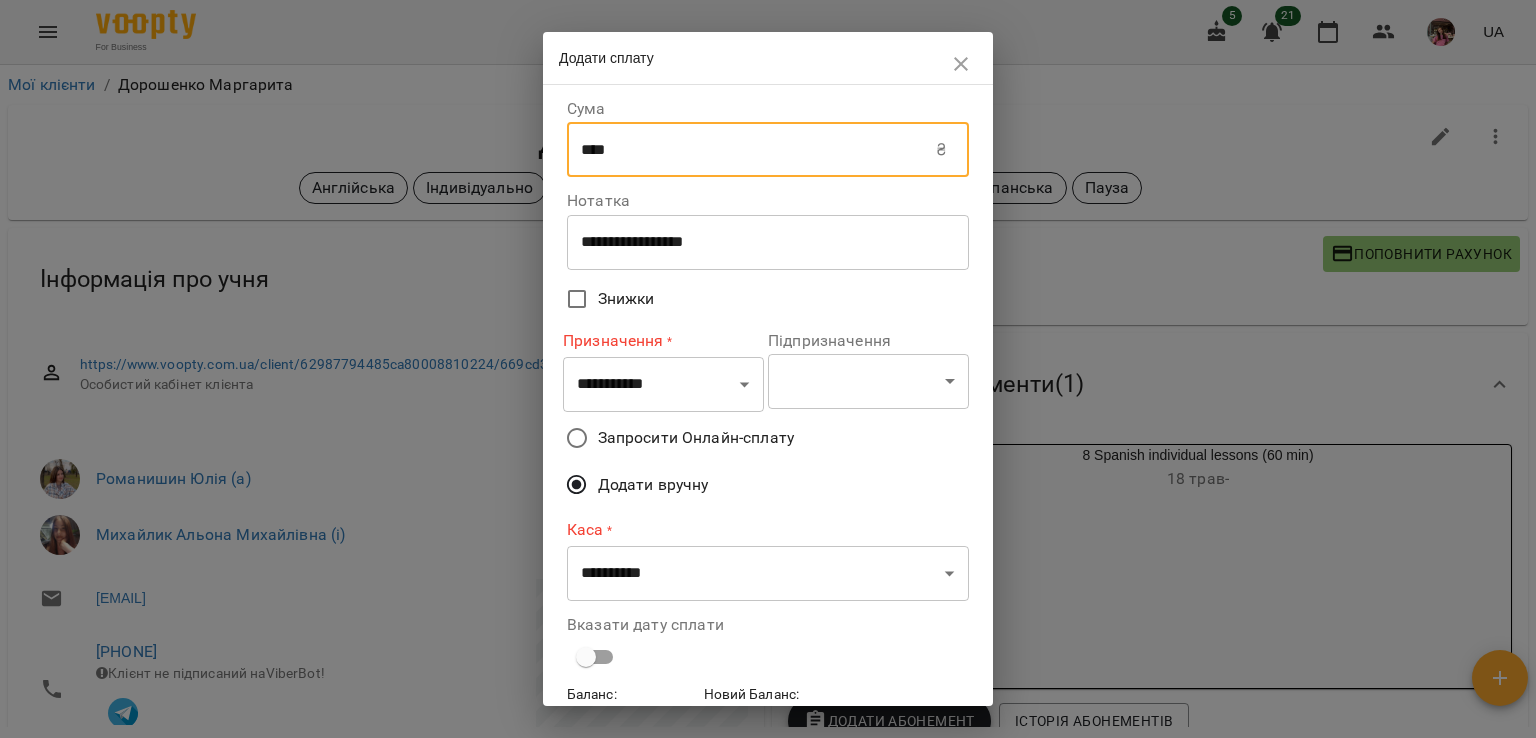 type on "****" 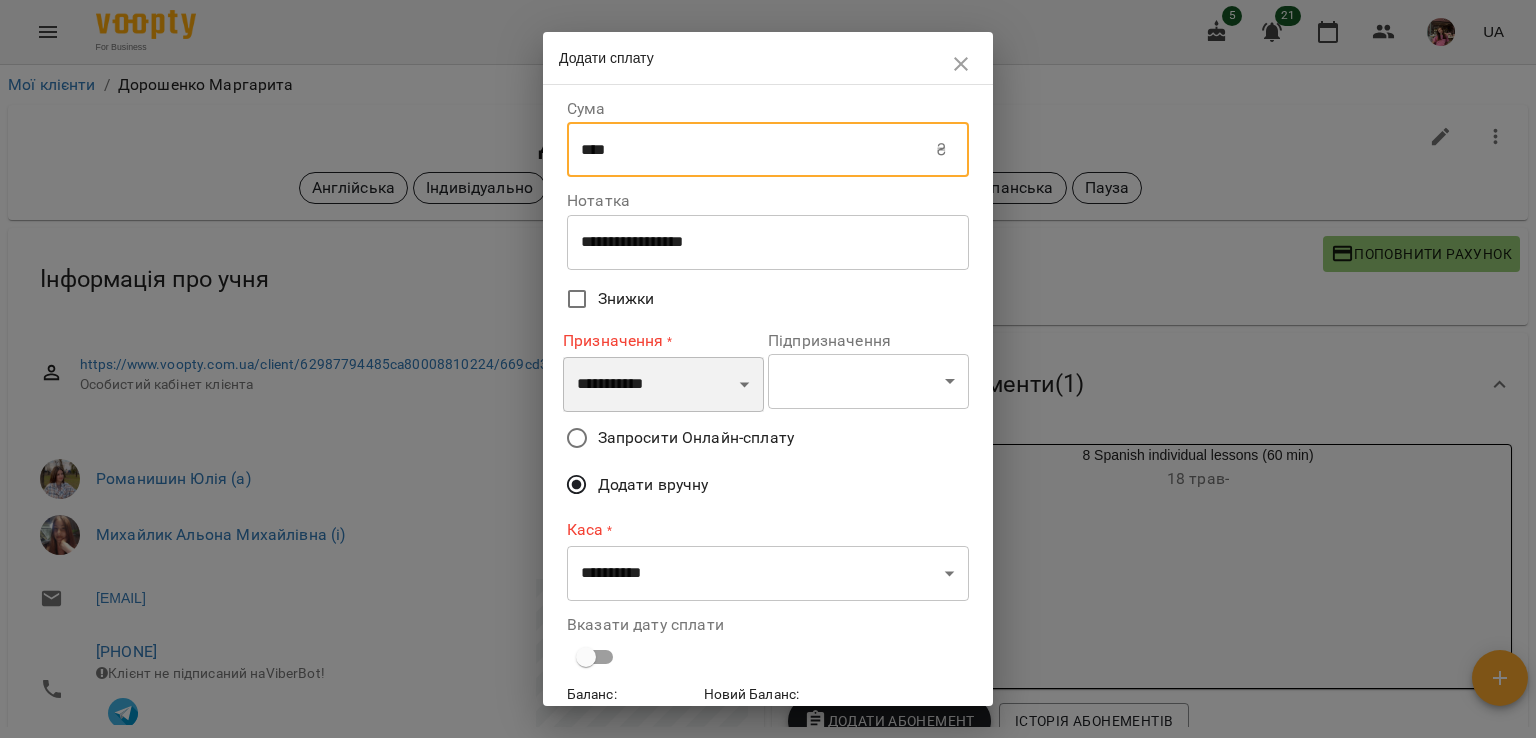 click on "**********" at bounding box center (663, 385) 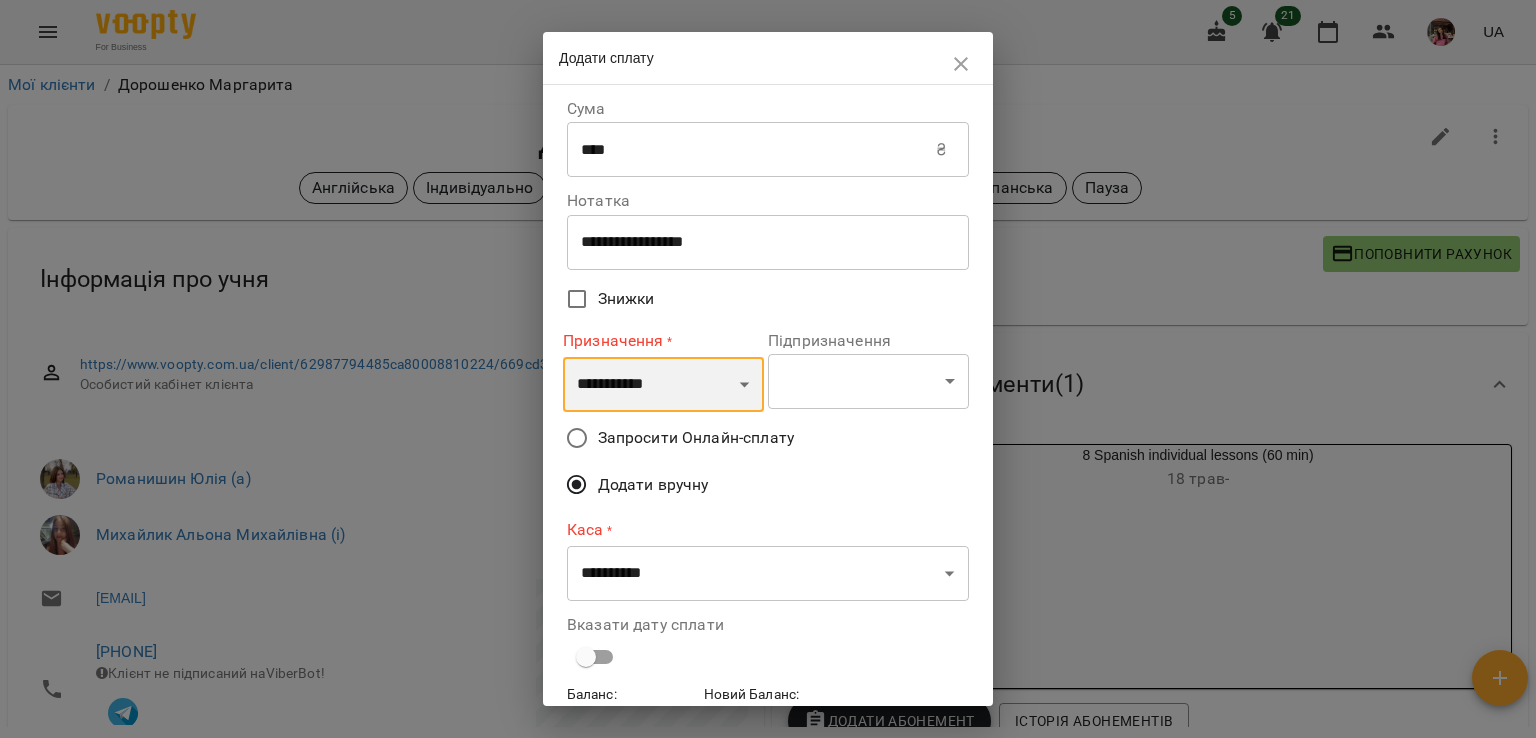 select on "**********" 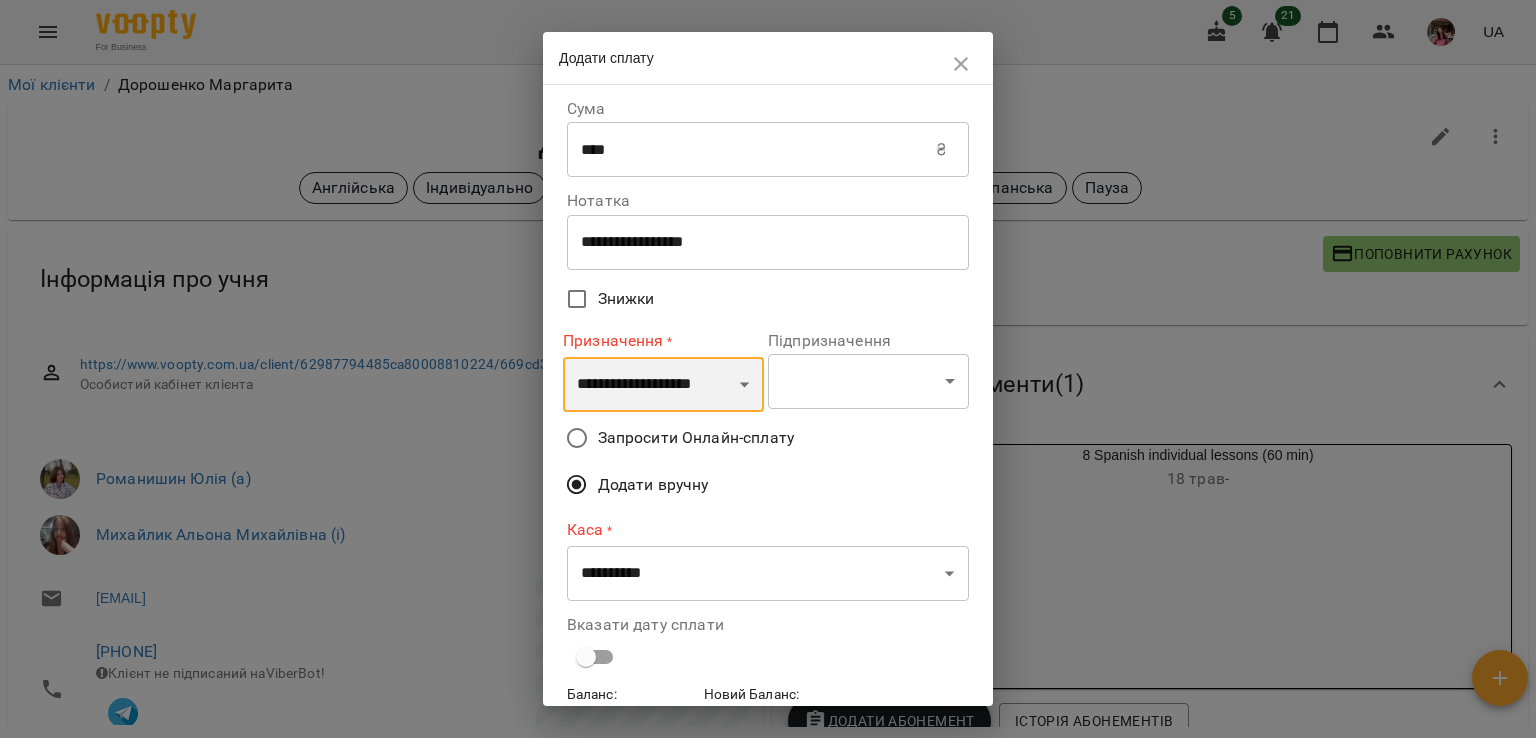 click on "**********" at bounding box center (663, 385) 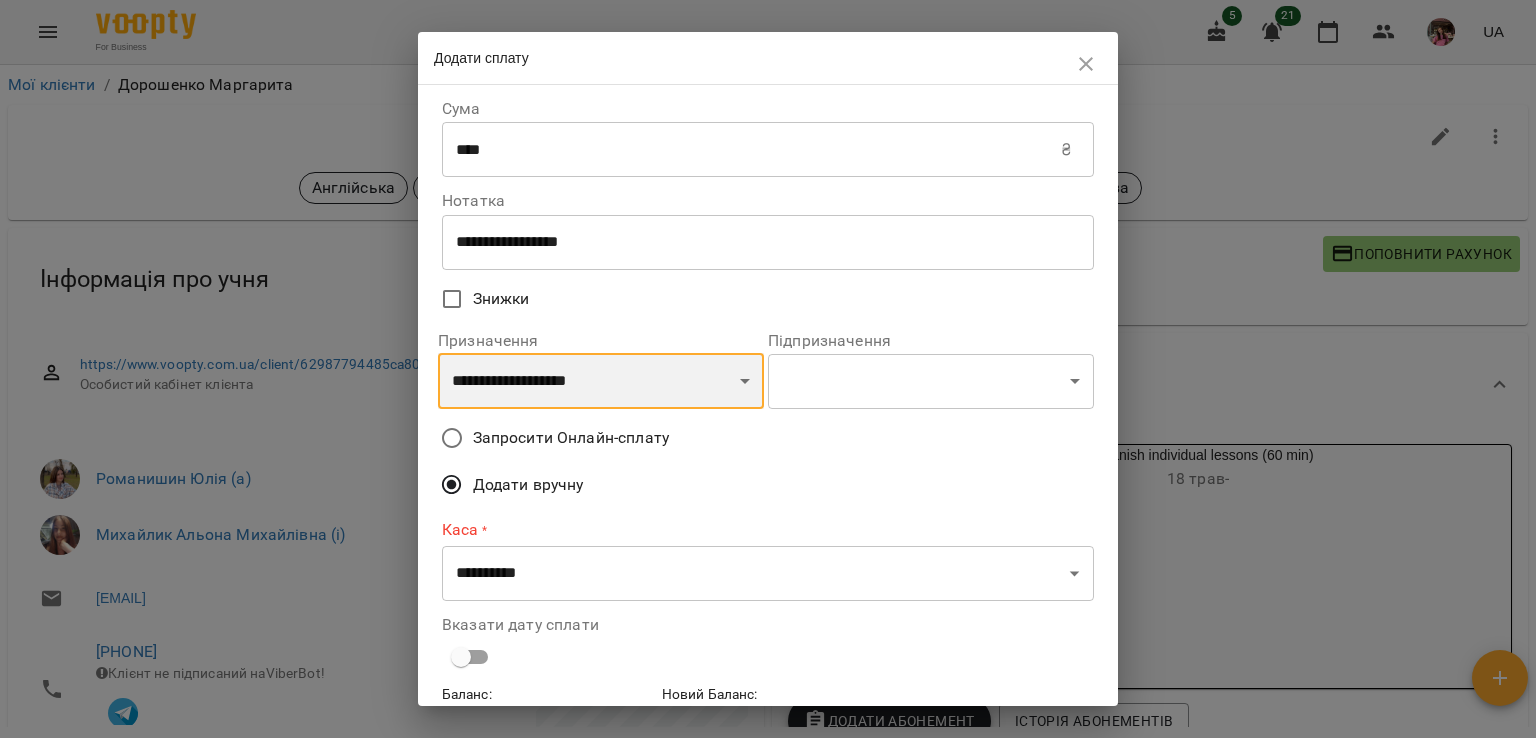 scroll, scrollTop: 110, scrollLeft: 0, axis: vertical 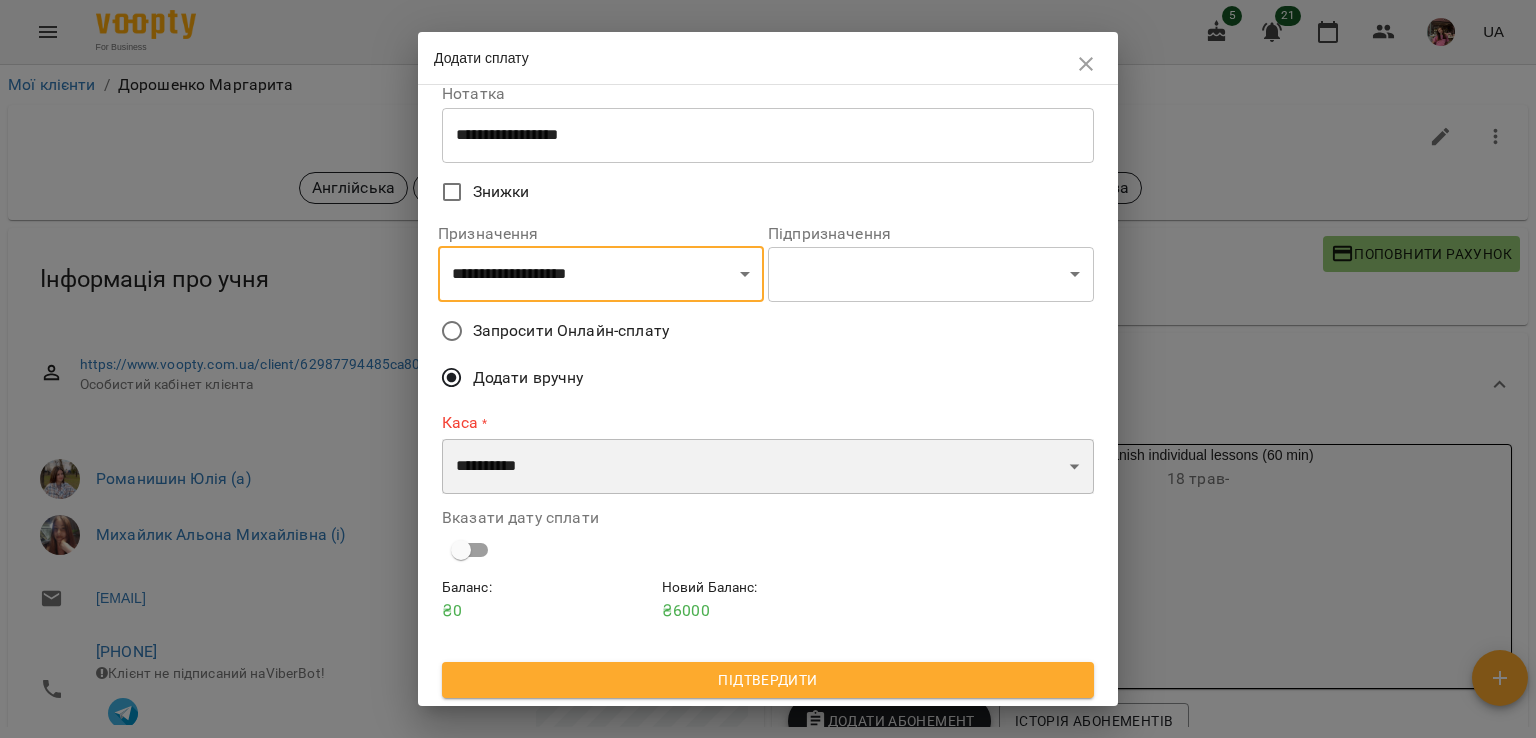 click on "**********" at bounding box center [768, 467] 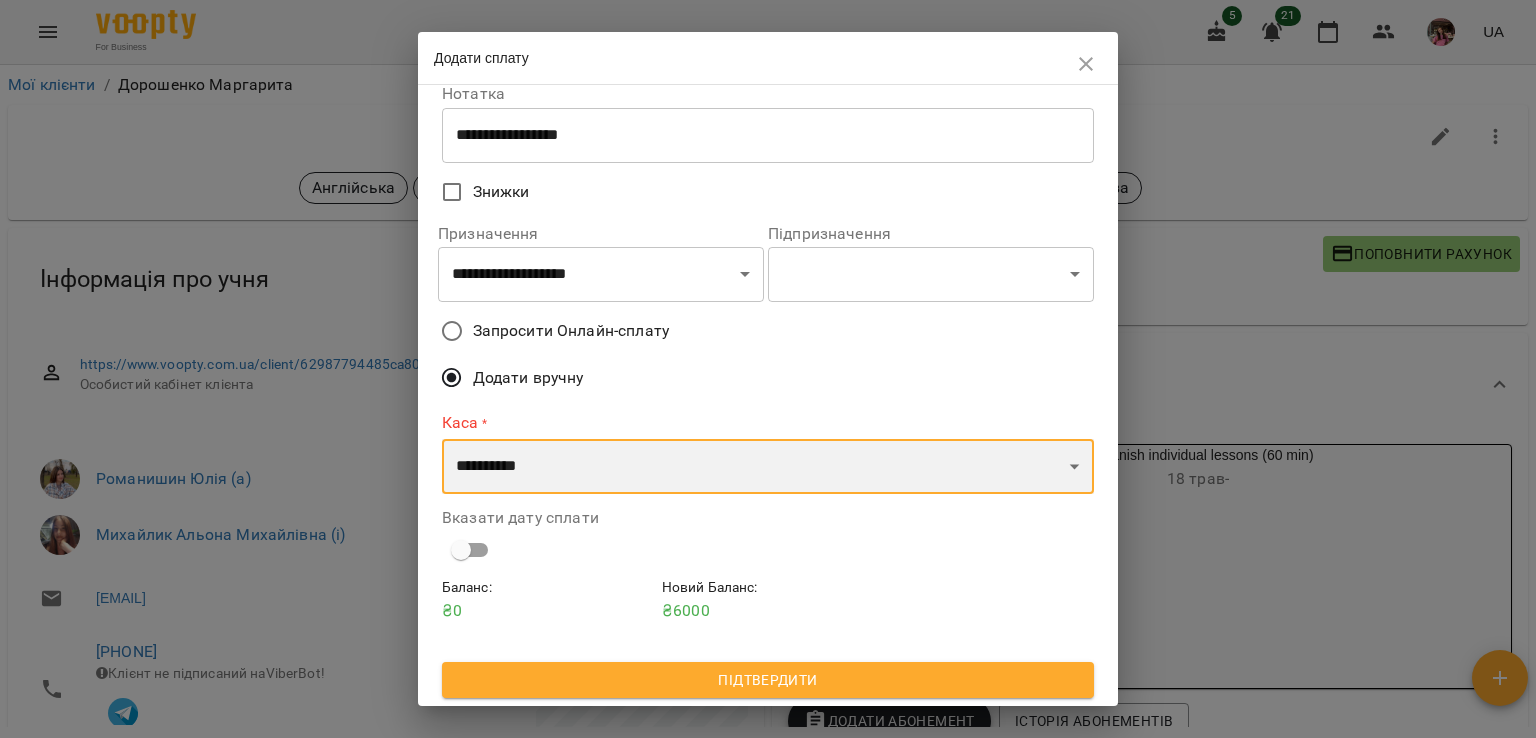 select on "****" 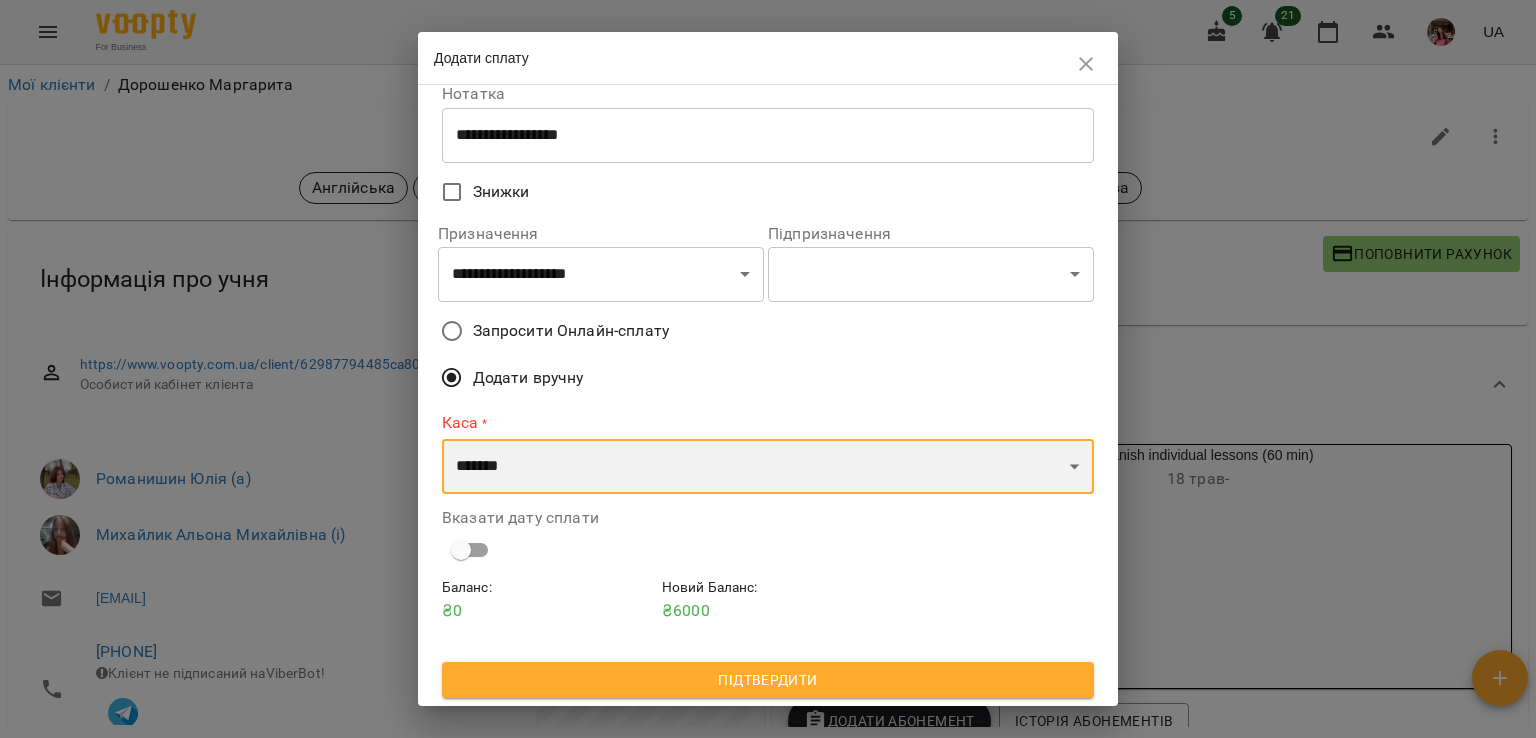click on "**********" at bounding box center (768, 467) 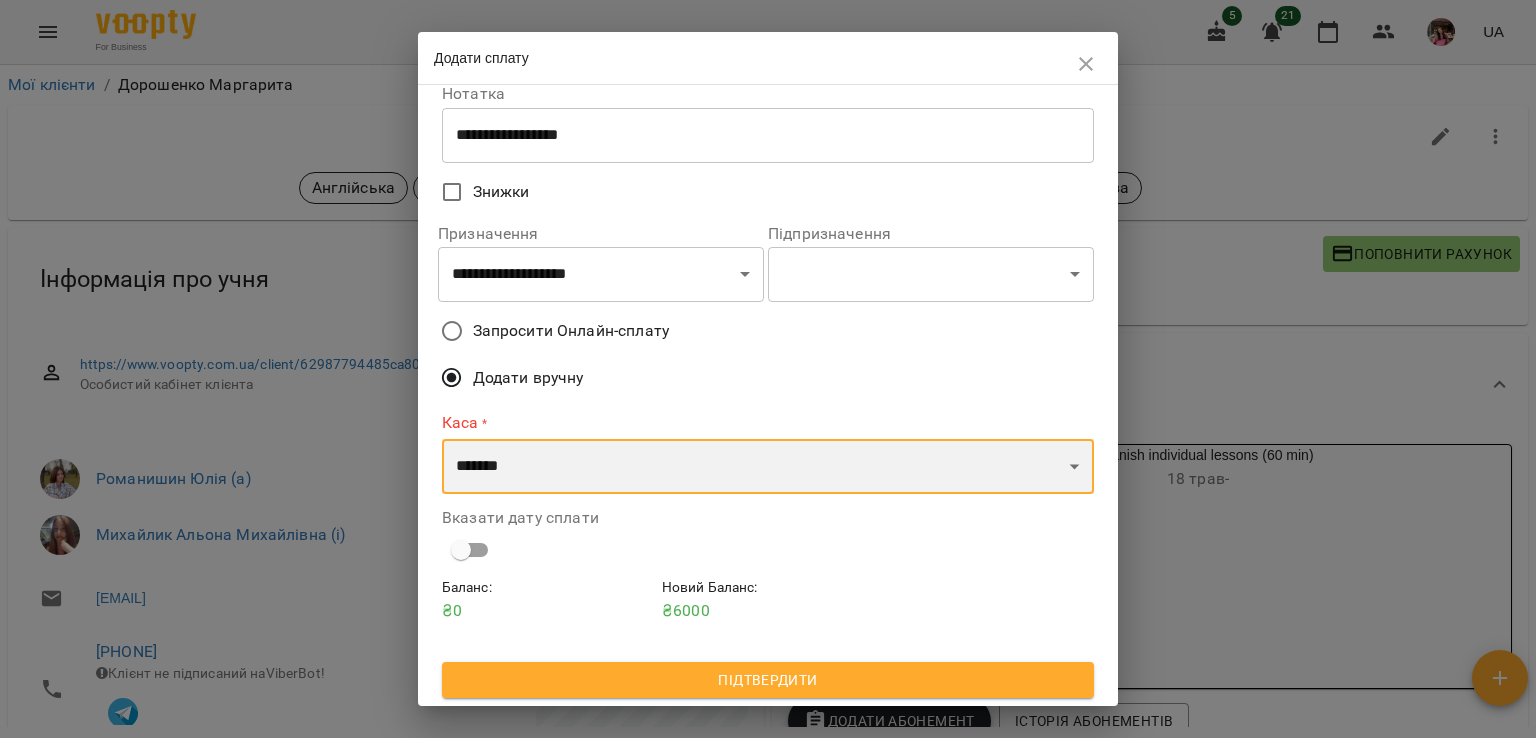 scroll, scrollTop: 104, scrollLeft: 0, axis: vertical 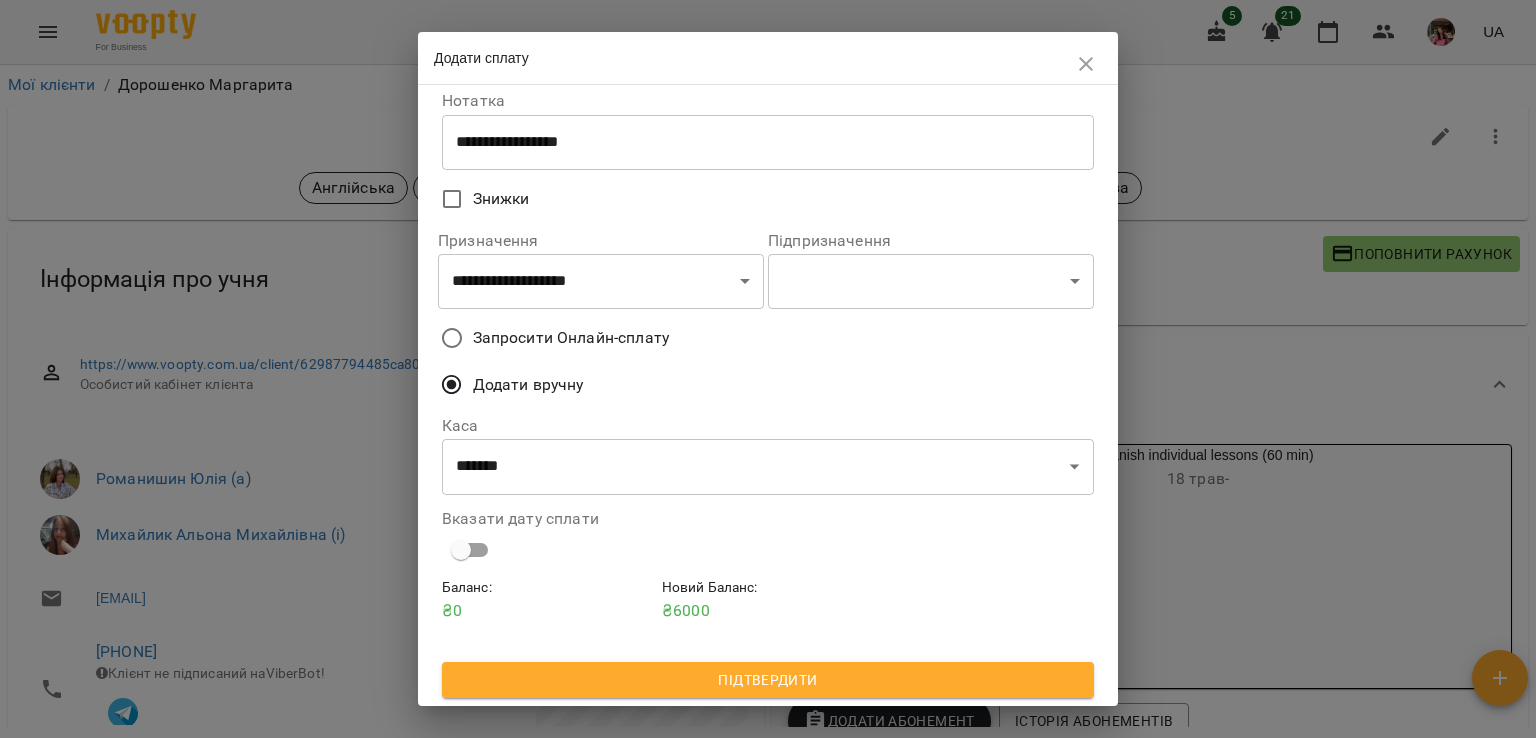 click on "**********" at bounding box center (601, 271) 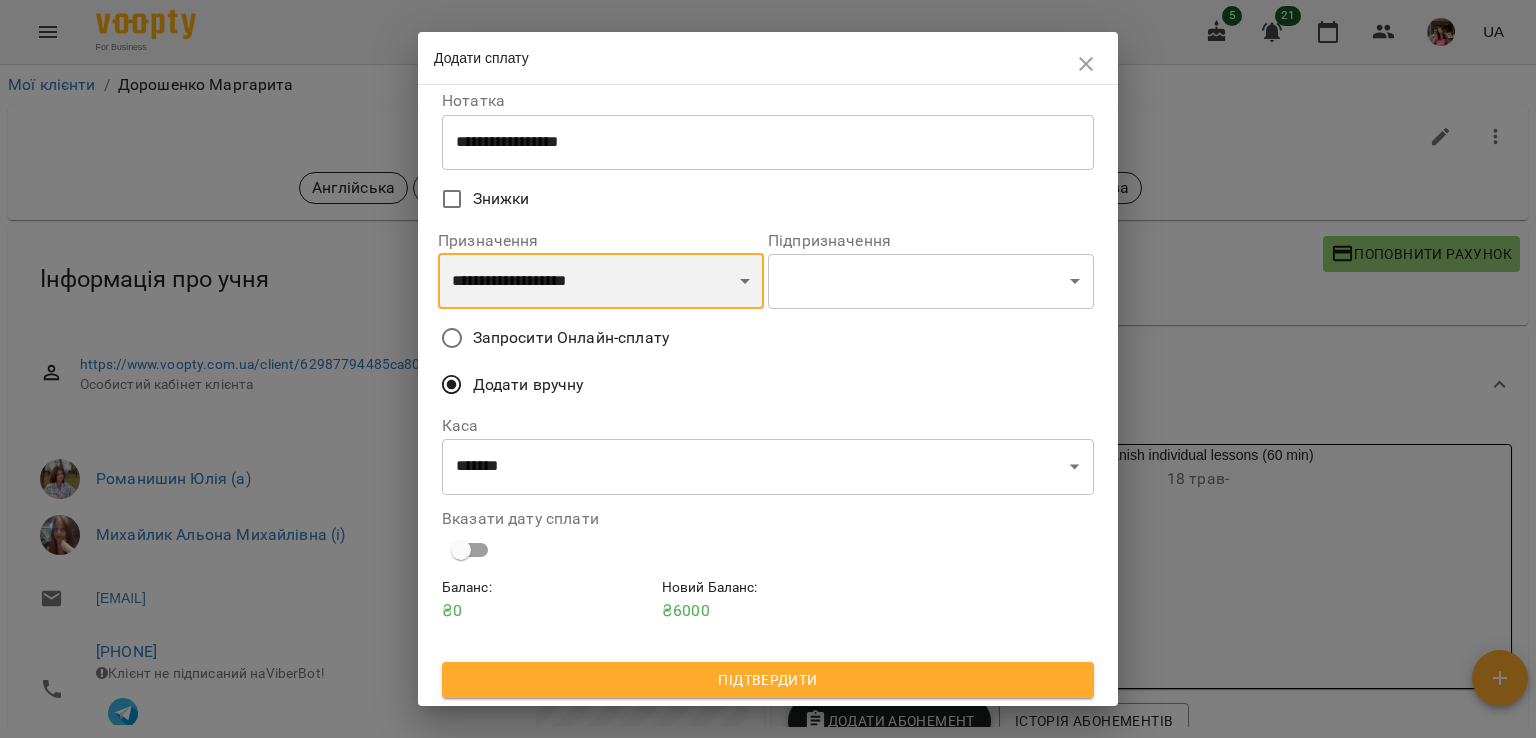 click on "**********" at bounding box center [601, 281] 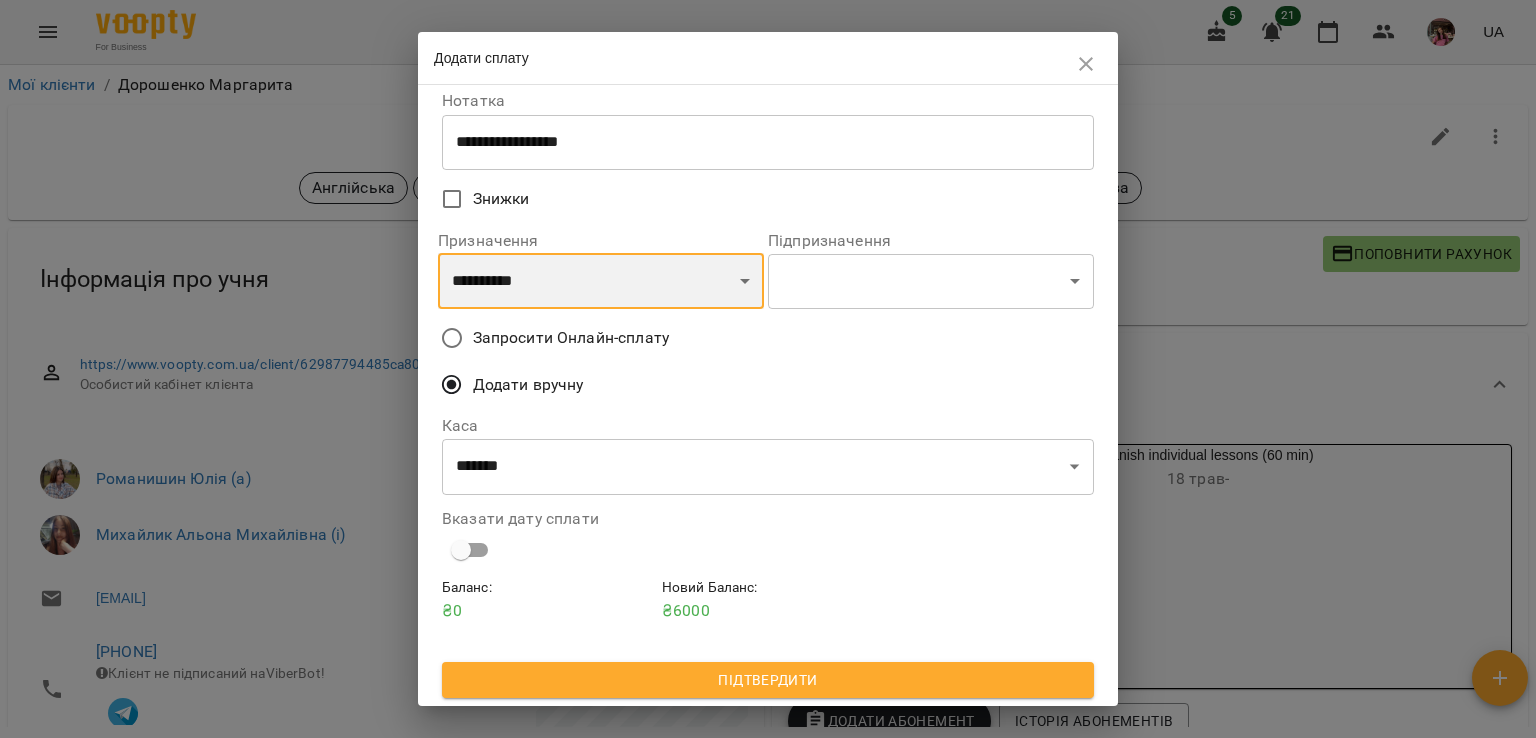 click on "**********" at bounding box center (601, 281) 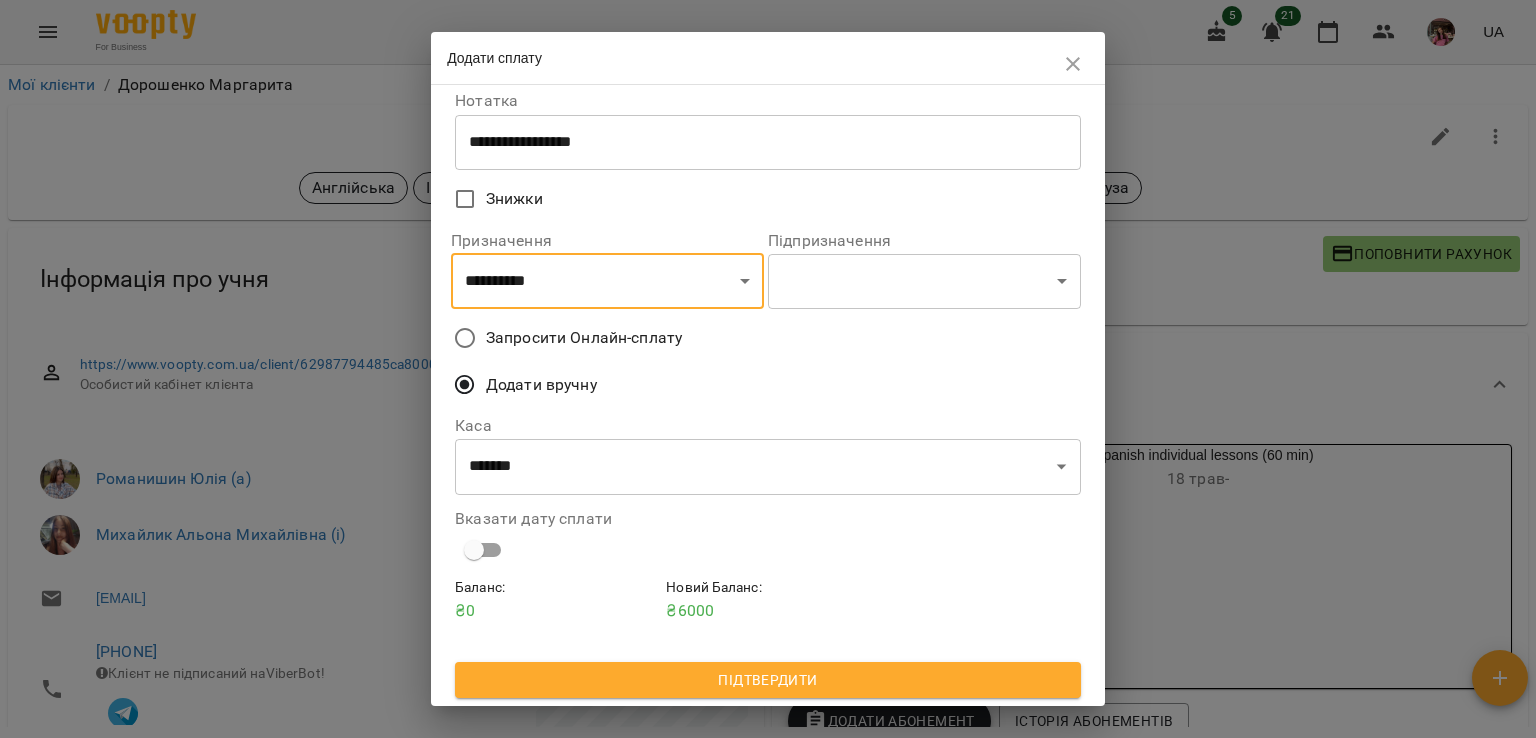 click on "Підтвердити" at bounding box center (768, 680) 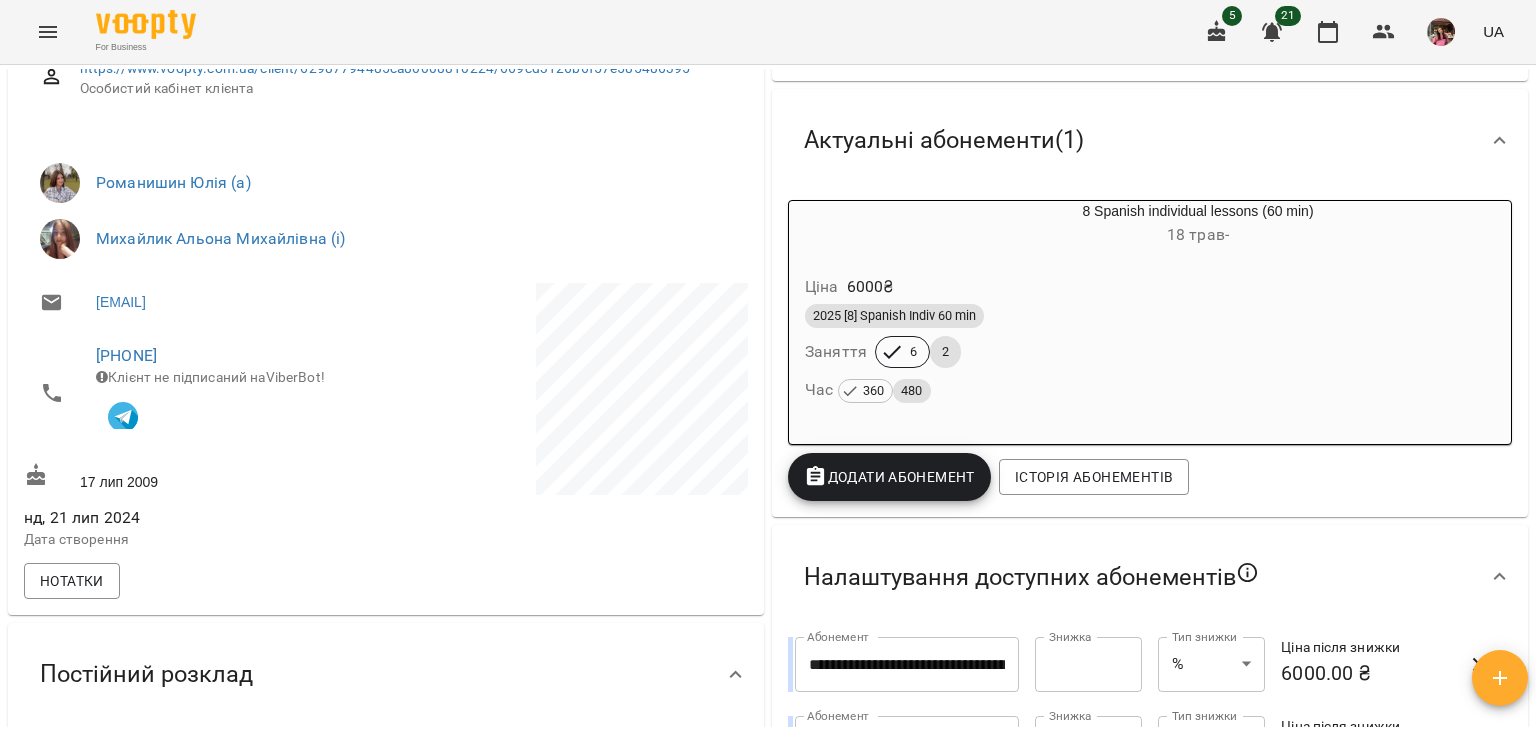 scroll, scrollTop: 296, scrollLeft: 0, axis: vertical 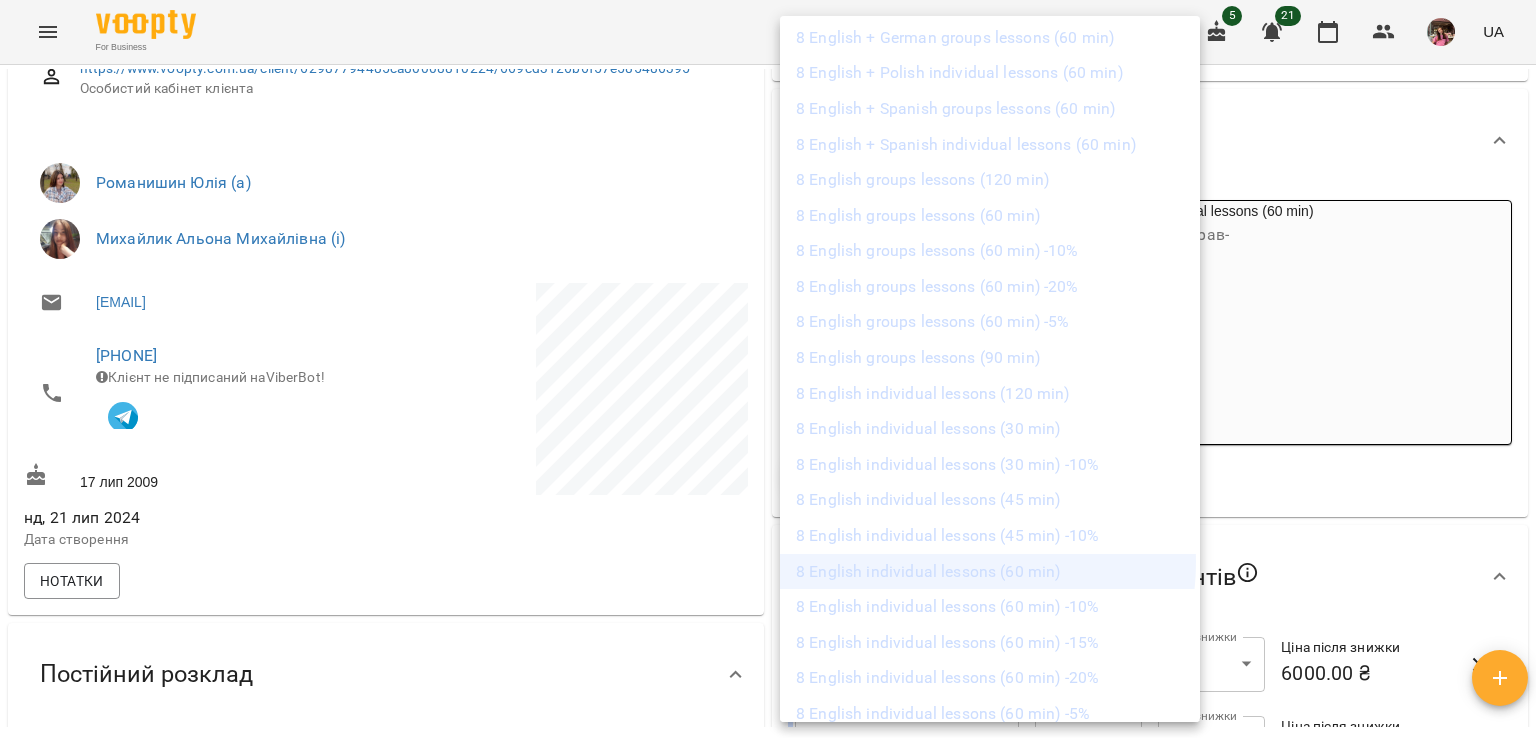click on "8 English individual lessons (60 min)" at bounding box center [990, 572] 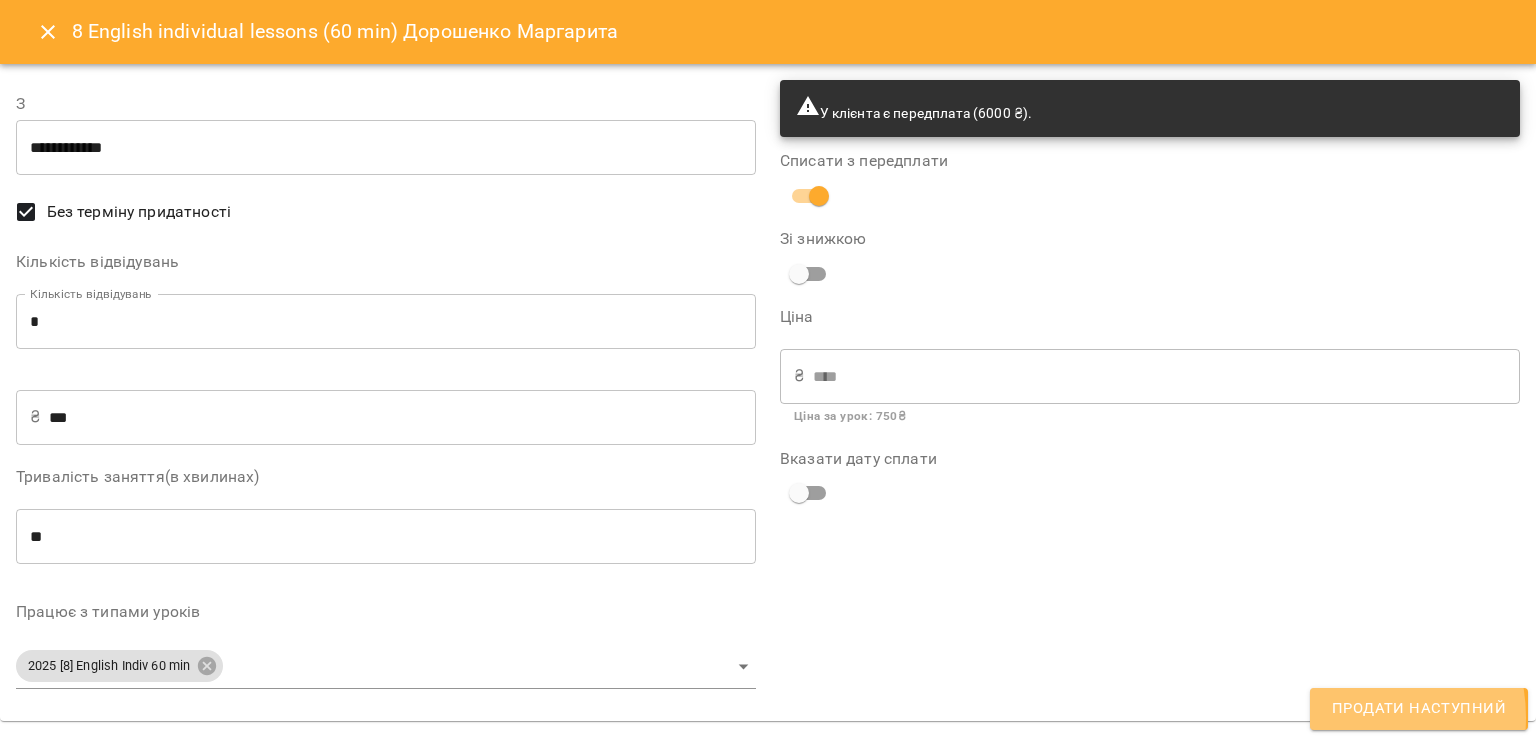 click on "Продати наступний" at bounding box center [1419, 709] 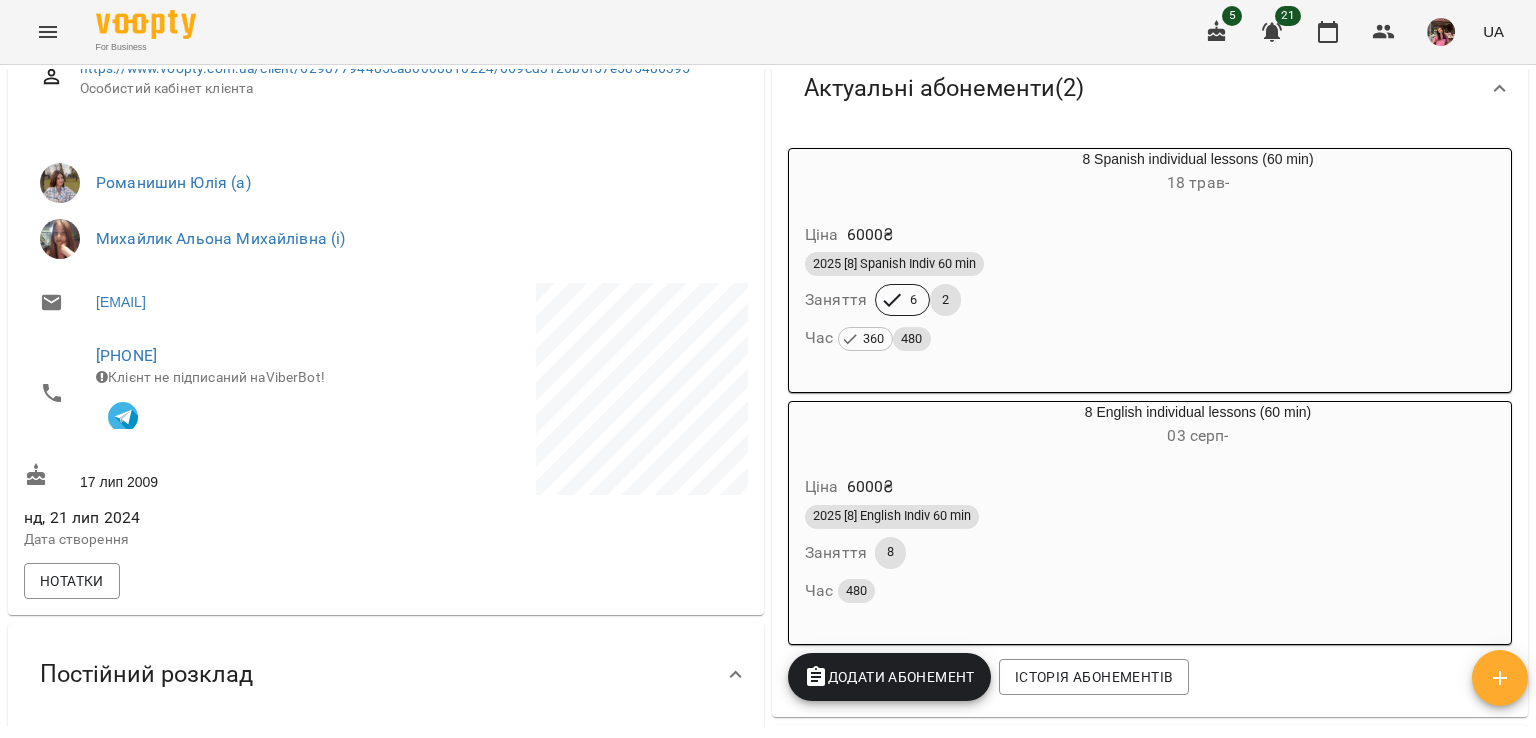 scroll, scrollTop: 0, scrollLeft: 0, axis: both 